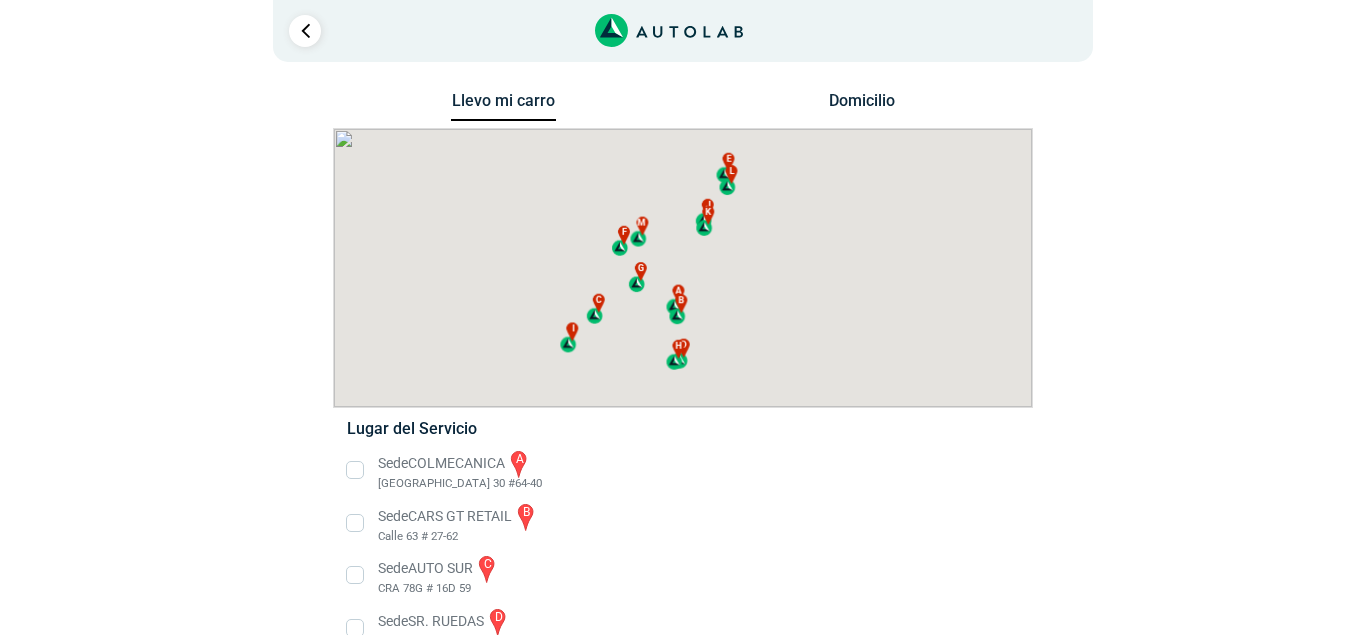 scroll, scrollTop: 0, scrollLeft: 0, axis: both 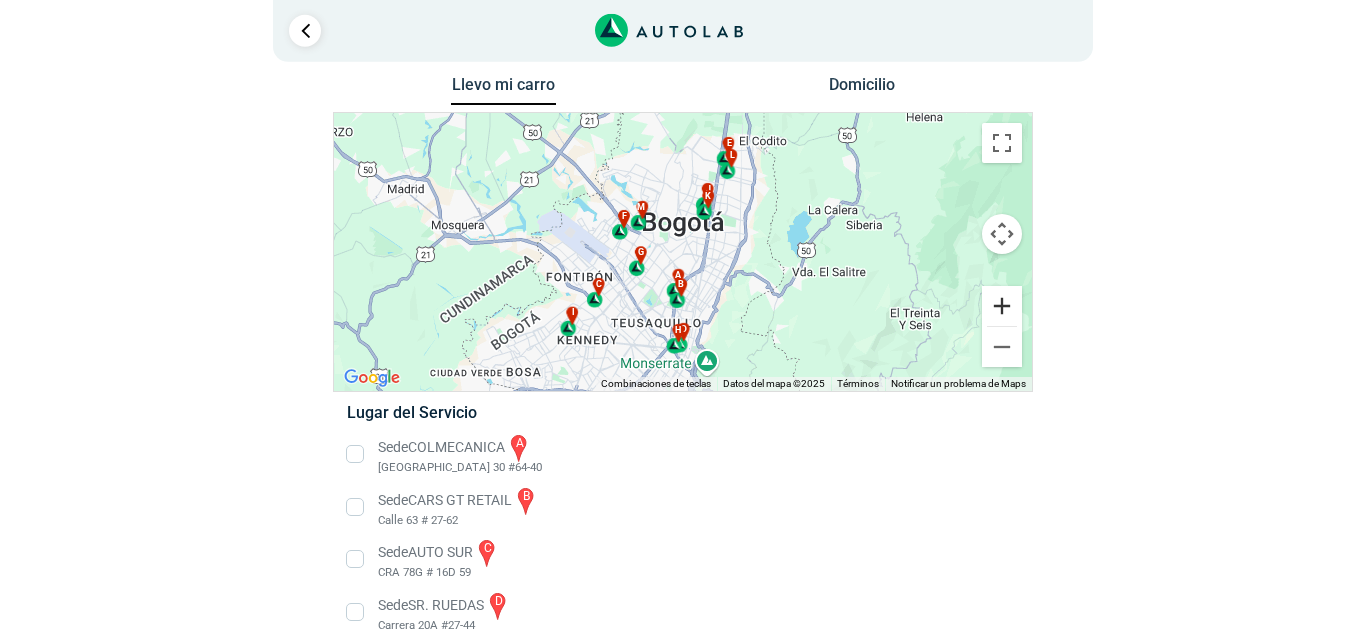 click at bounding box center [1002, 306] 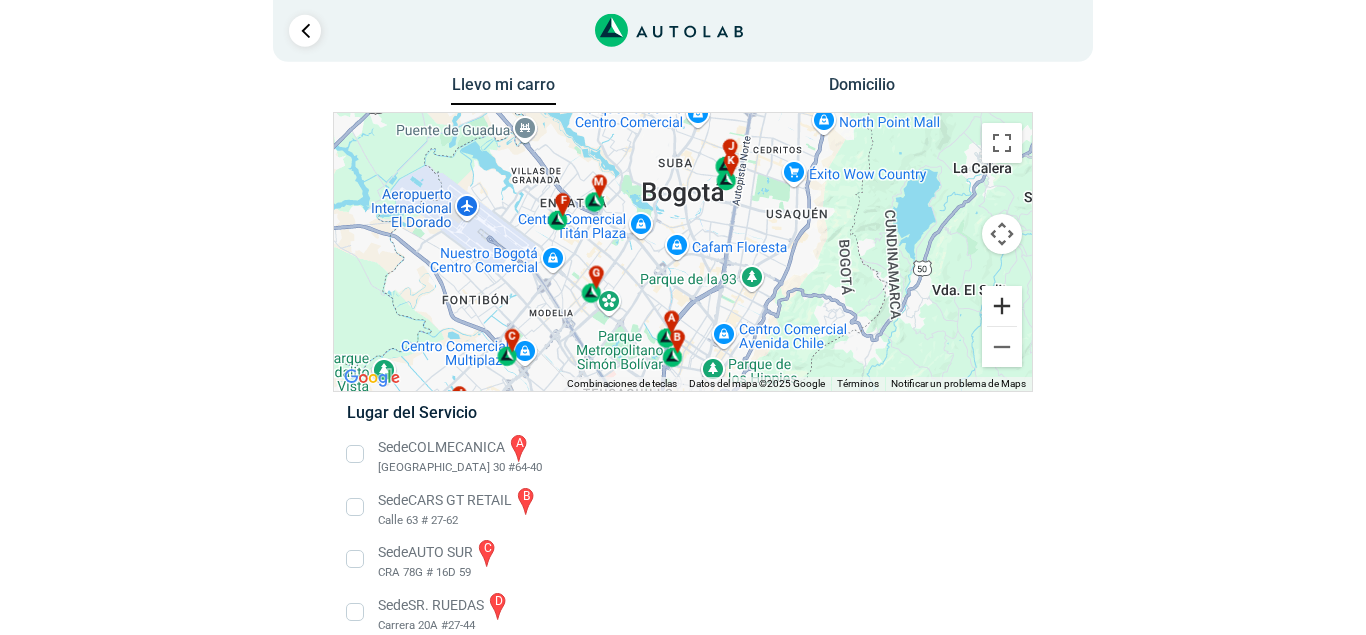 click at bounding box center [1002, 306] 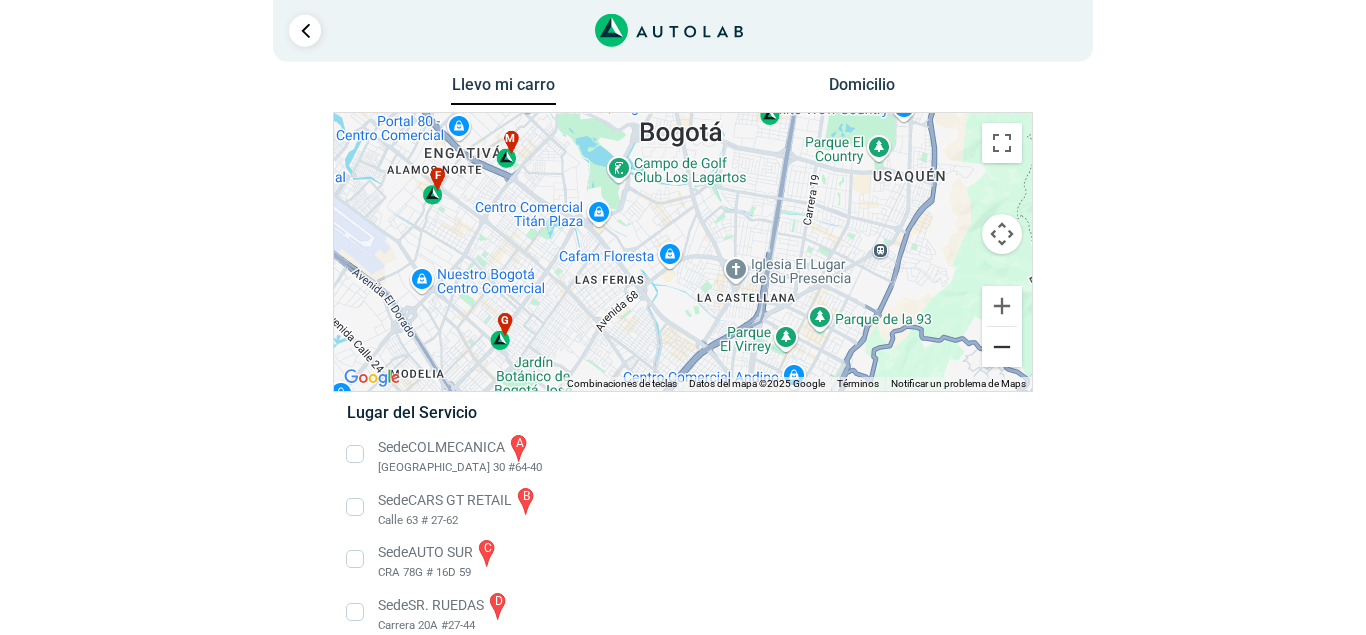 click at bounding box center (1002, 347) 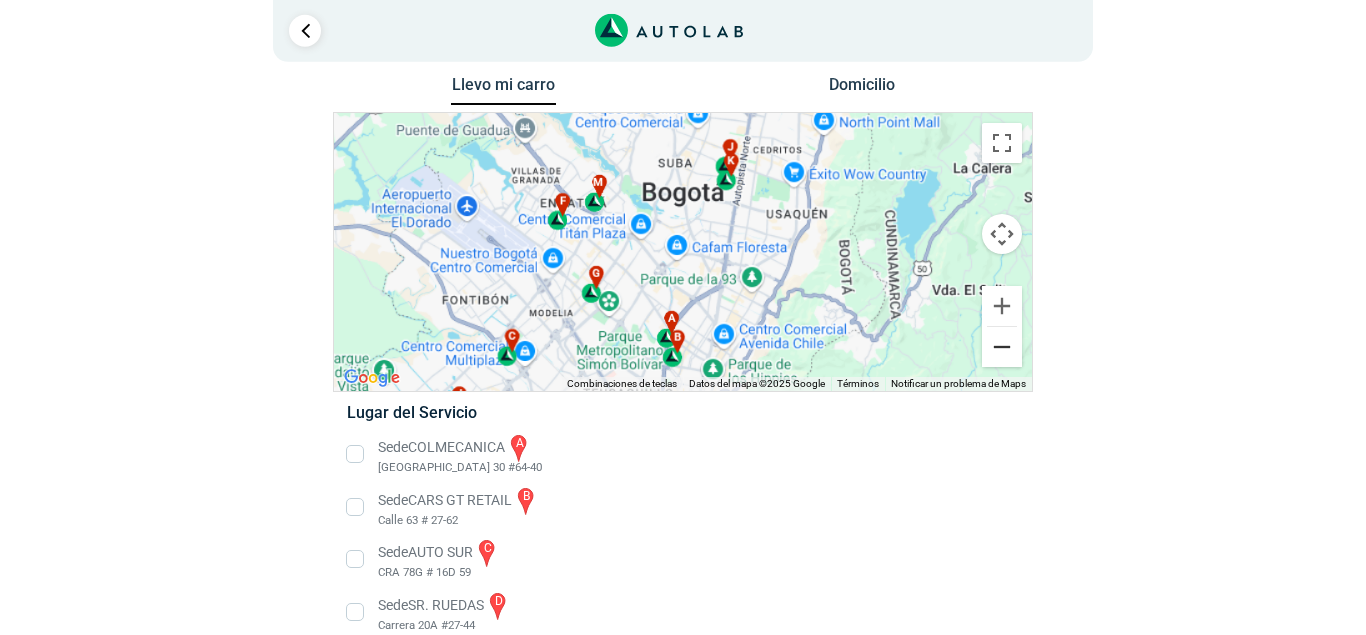 click at bounding box center (1002, 347) 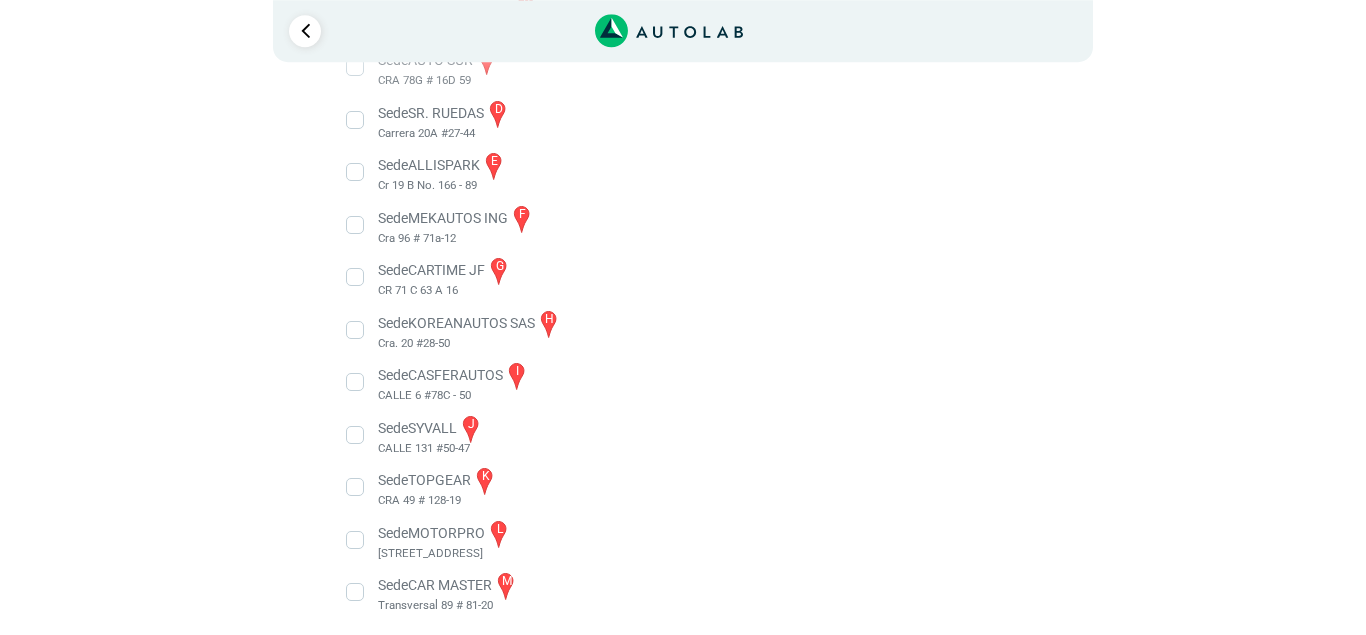 scroll, scrollTop: 515, scrollLeft: 0, axis: vertical 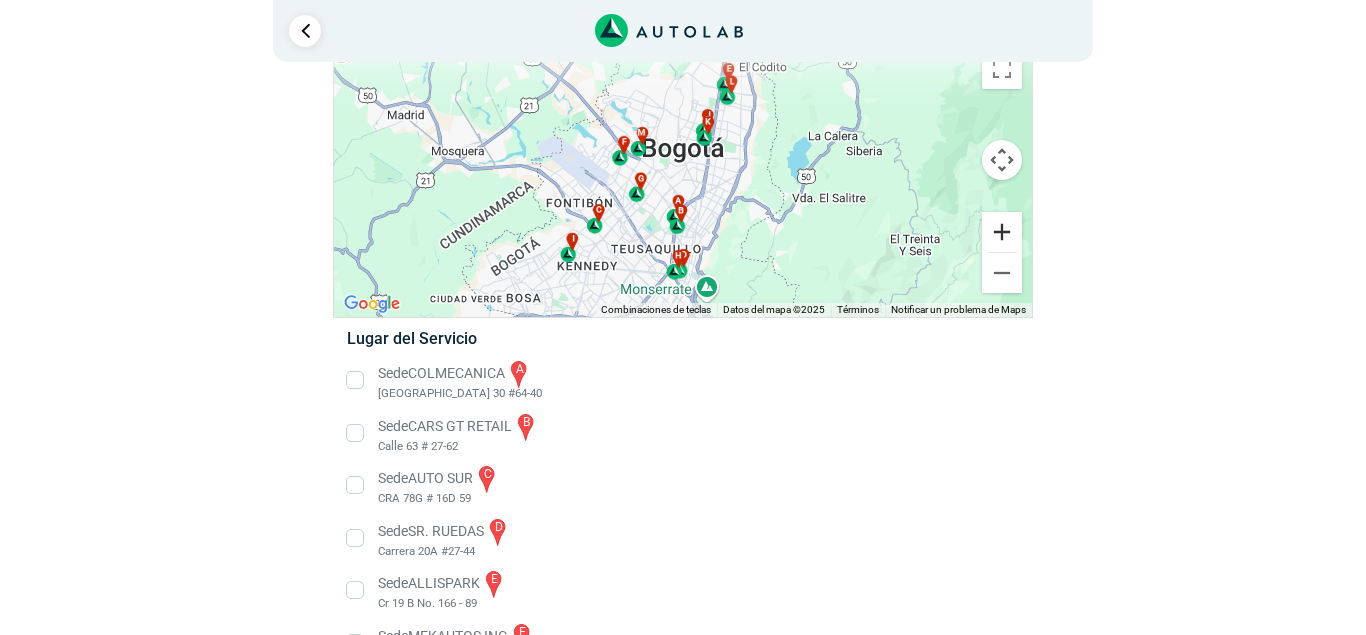 click at bounding box center [1002, 232] 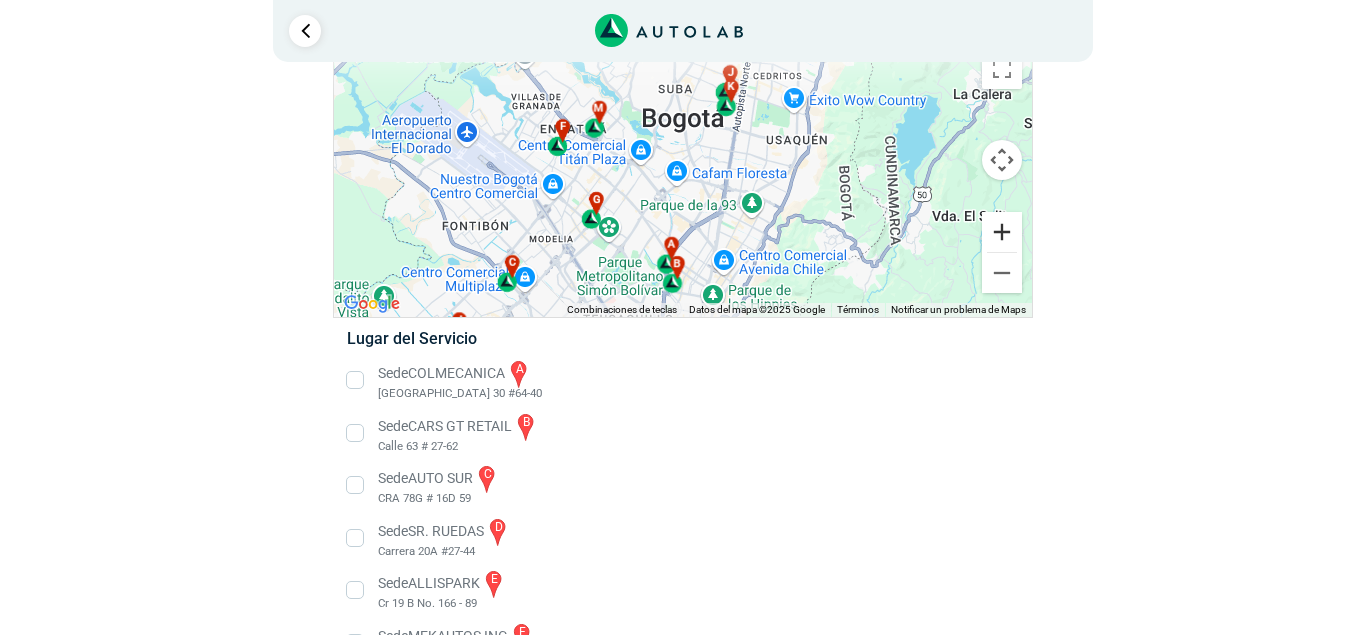 click at bounding box center [1002, 232] 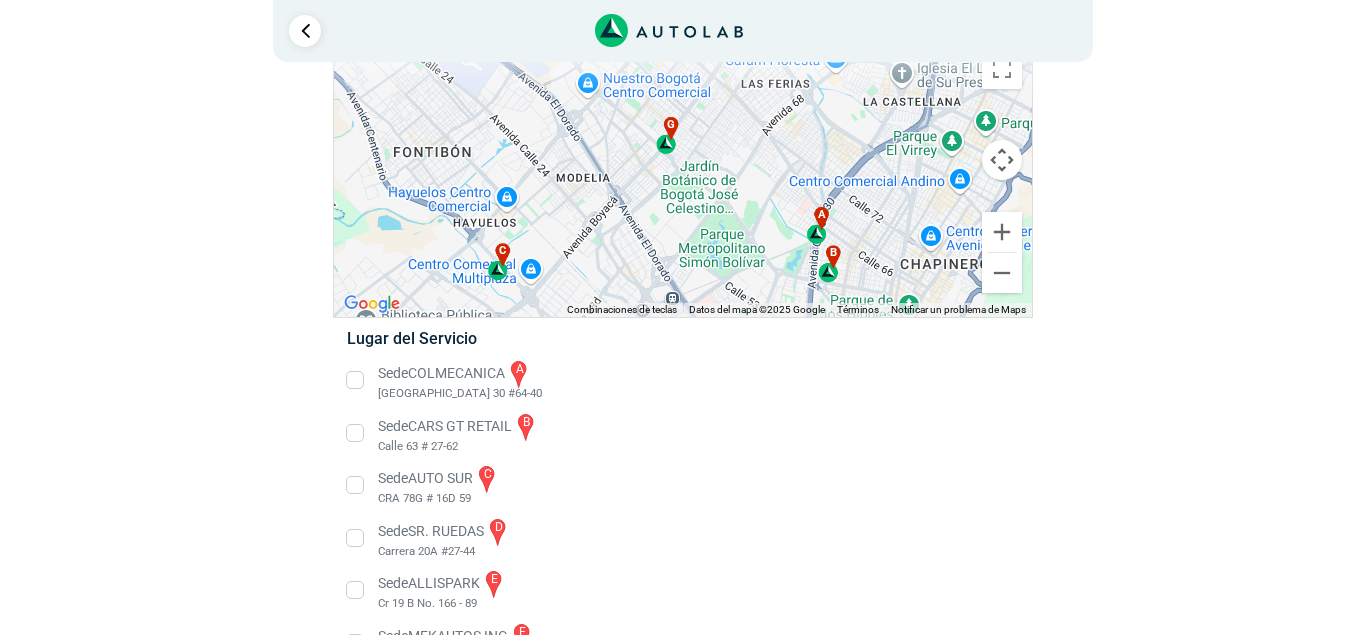 drag, startPoint x: 570, startPoint y: 268, endPoint x: 745, endPoint y: 142, distance: 215.6409 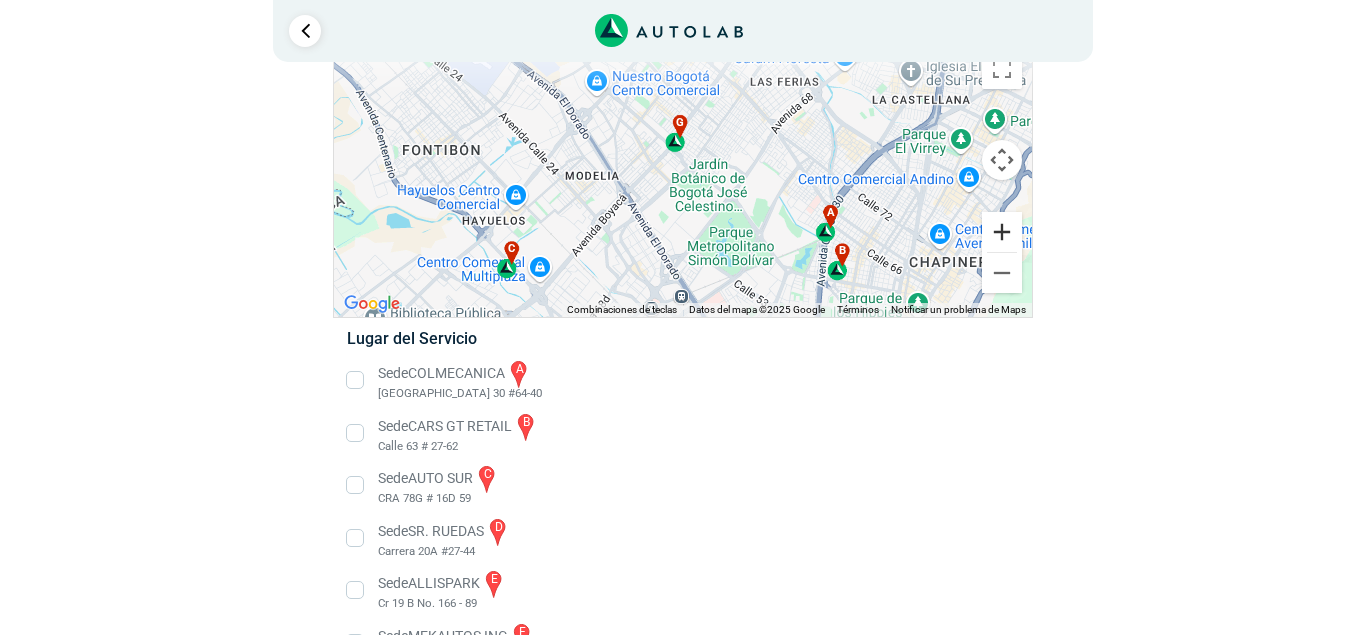 click at bounding box center (1002, 232) 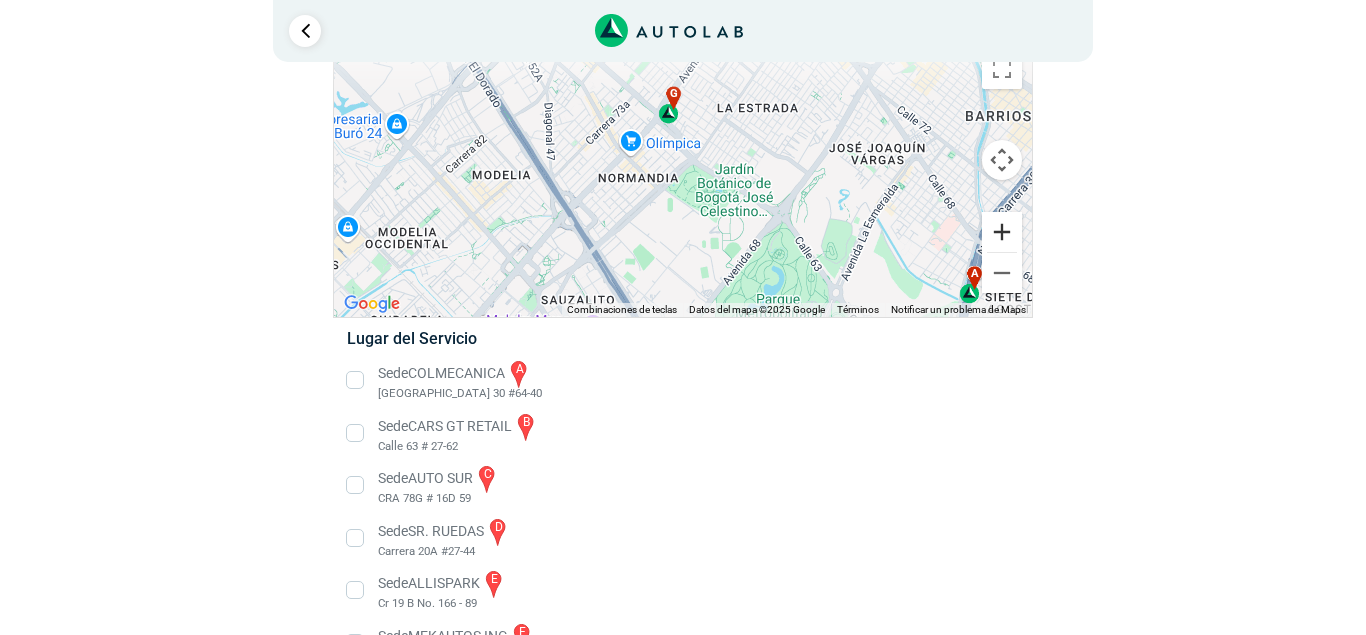 click at bounding box center (1002, 232) 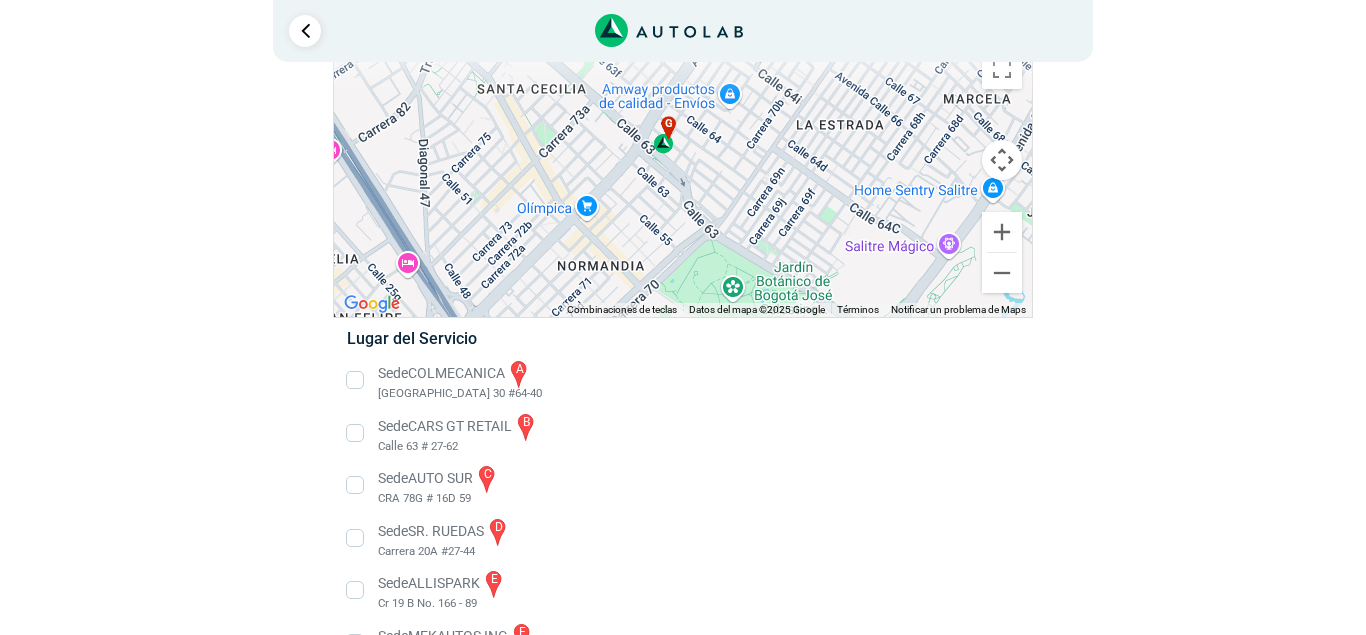 drag, startPoint x: 721, startPoint y: 123, endPoint x: 729, endPoint y: 217, distance: 94.33981 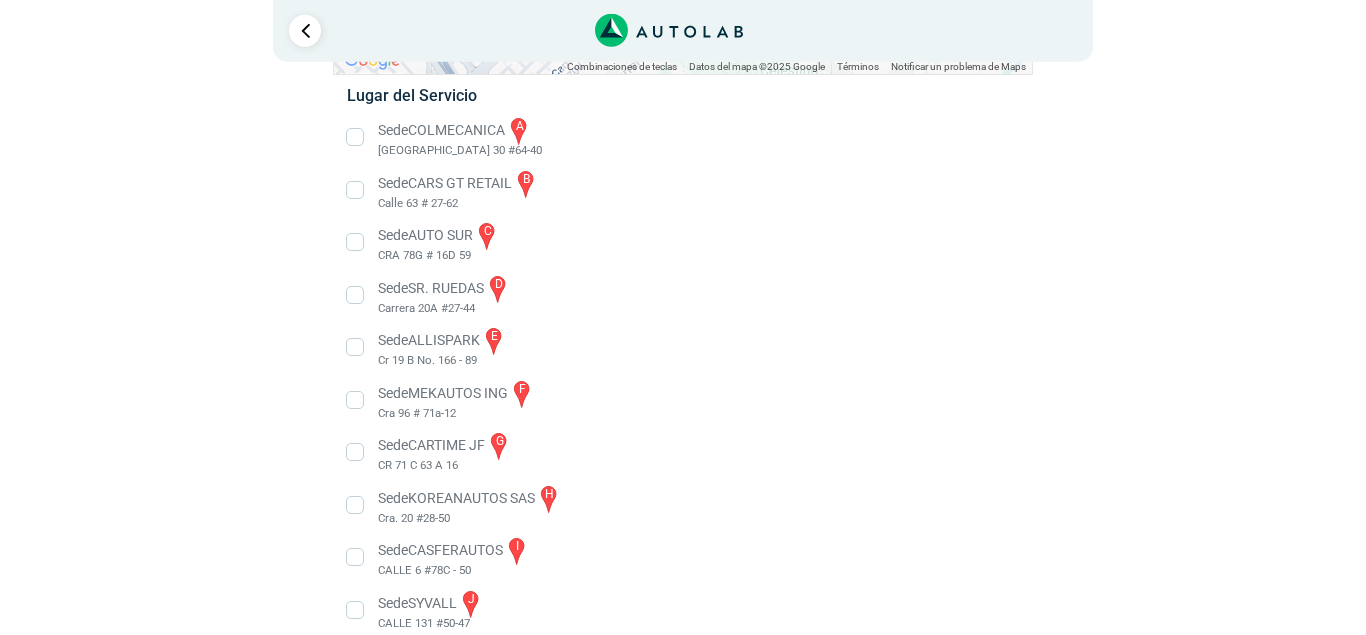 scroll, scrollTop: 0, scrollLeft: 0, axis: both 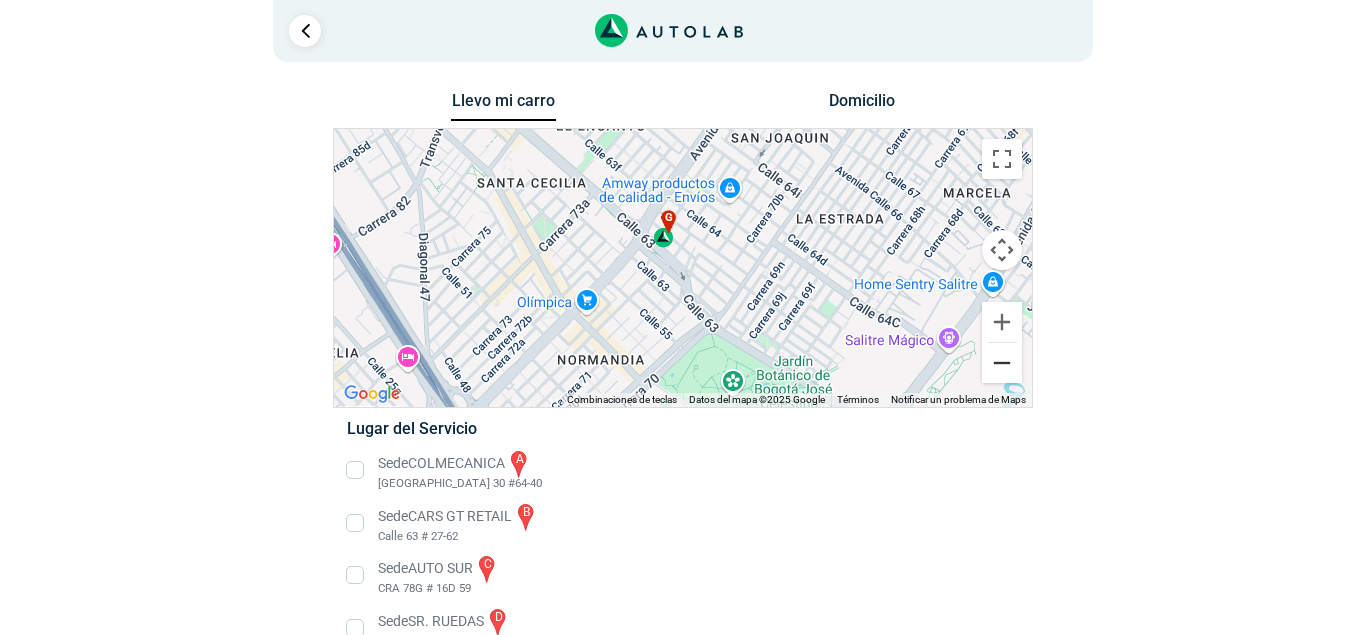 click at bounding box center (1002, 363) 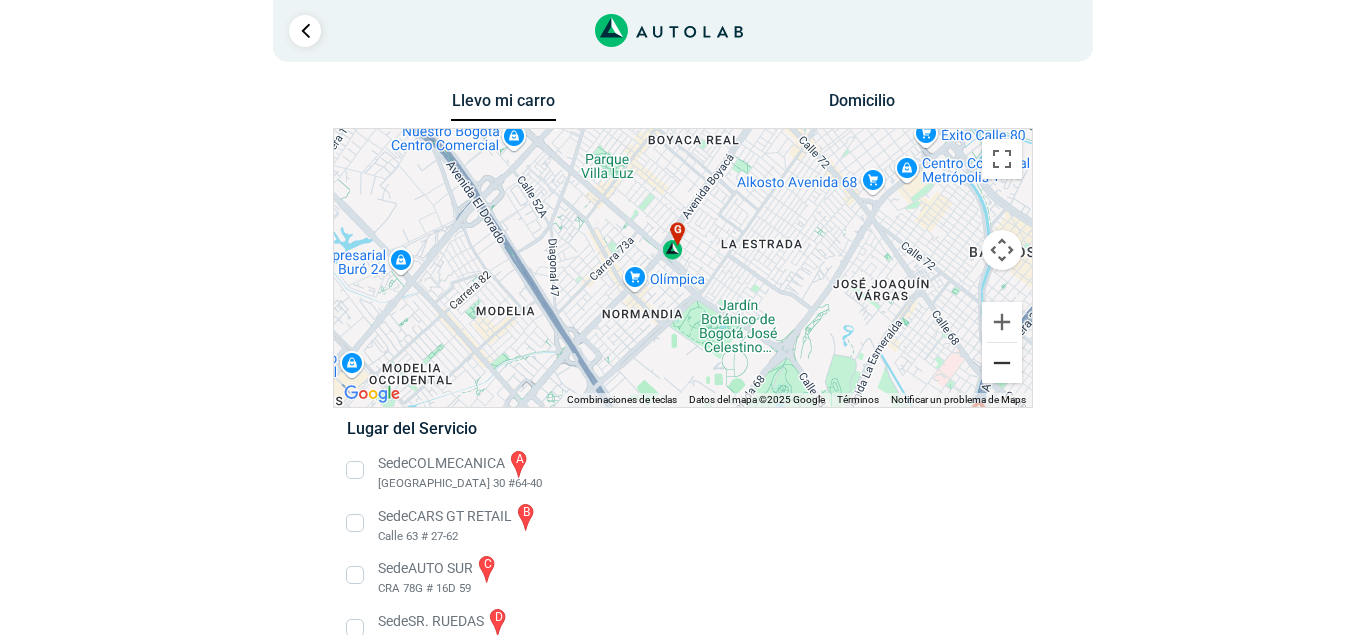click at bounding box center [1002, 363] 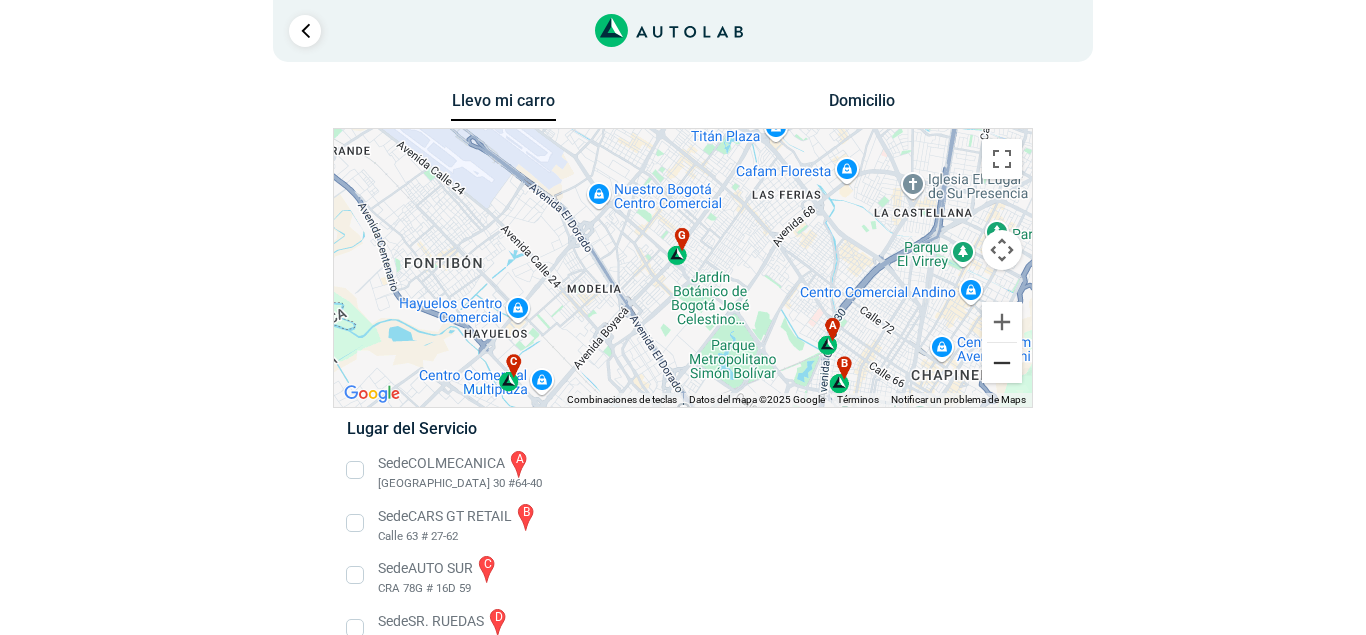 click at bounding box center (1002, 363) 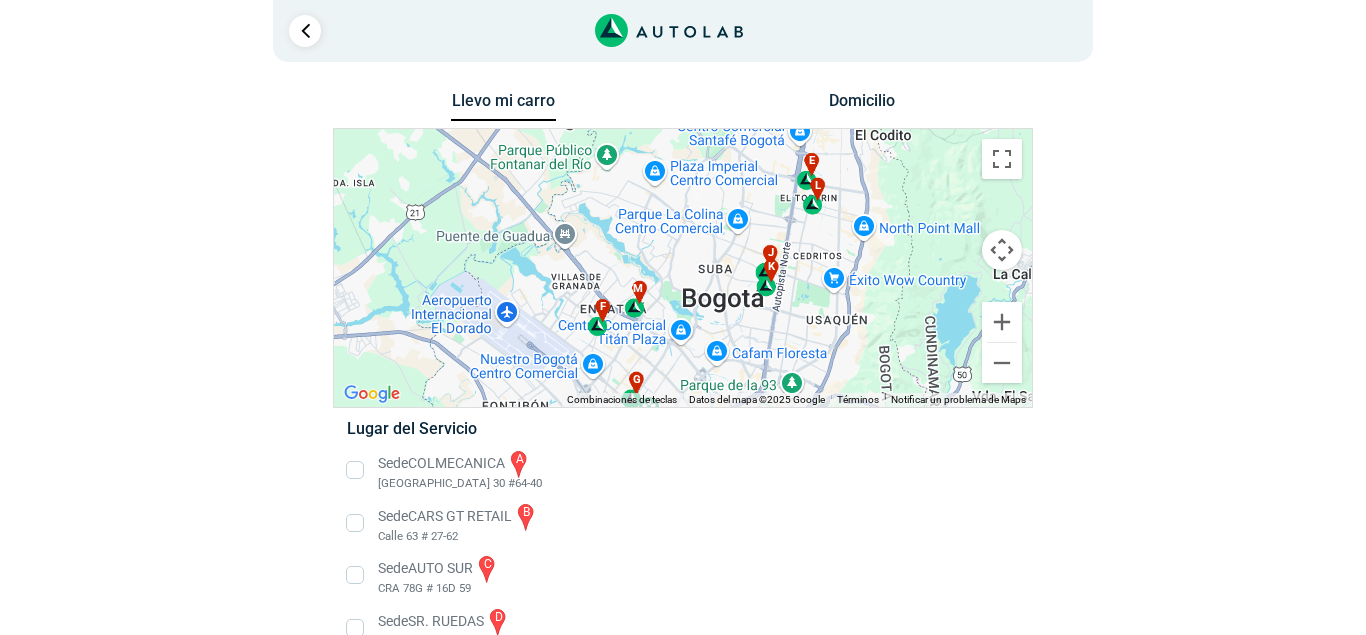 drag, startPoint x: 856, startPoint y: 199, endPoint x: 806, endPoint y: 343, distance: 152.4336 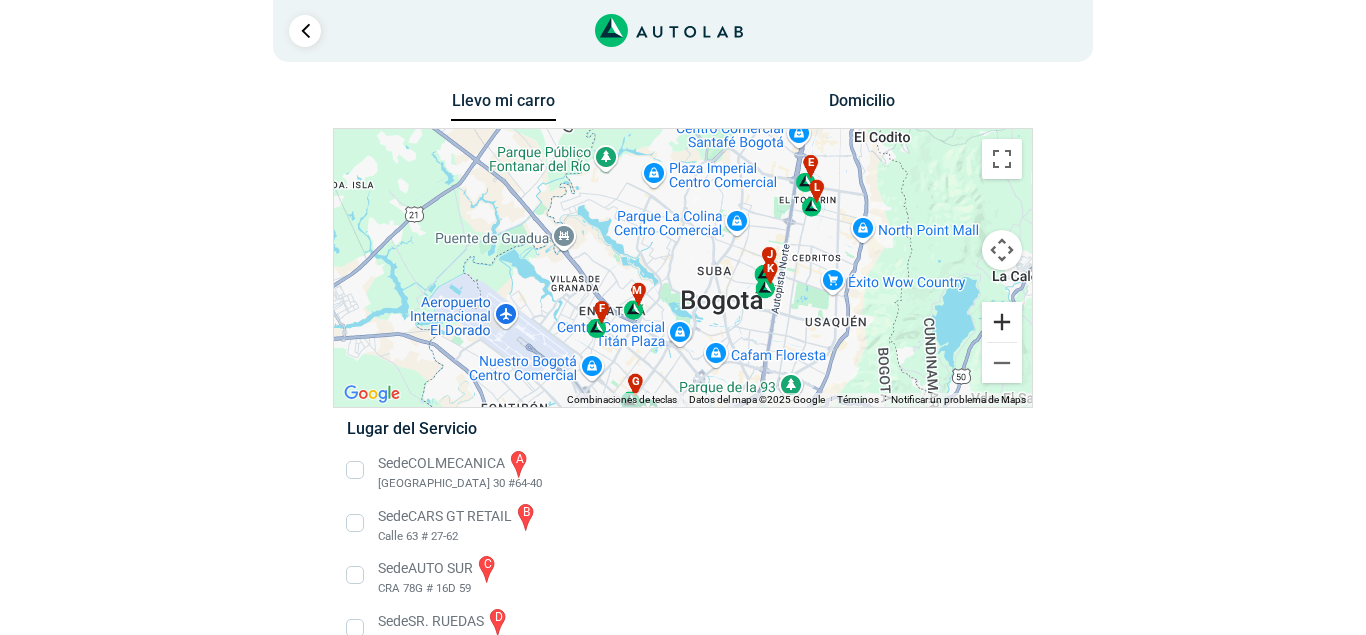 click at bounding box center [1002, 322] 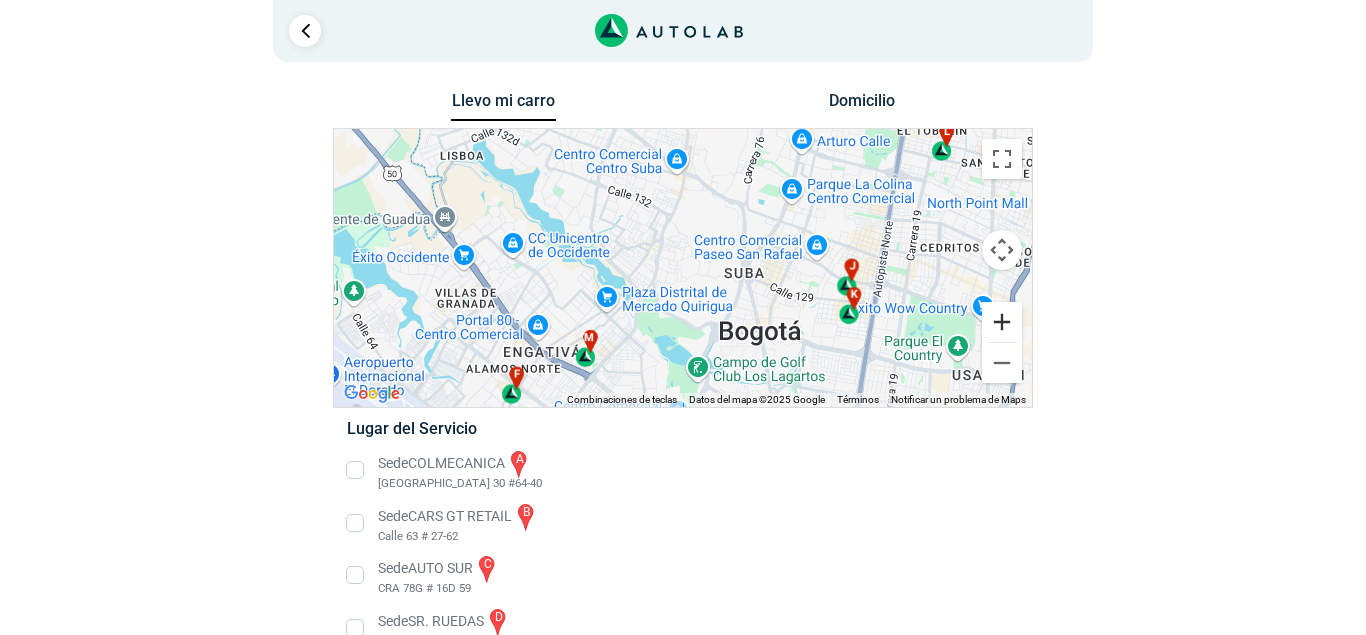 click at bounding box center [1002, 322] 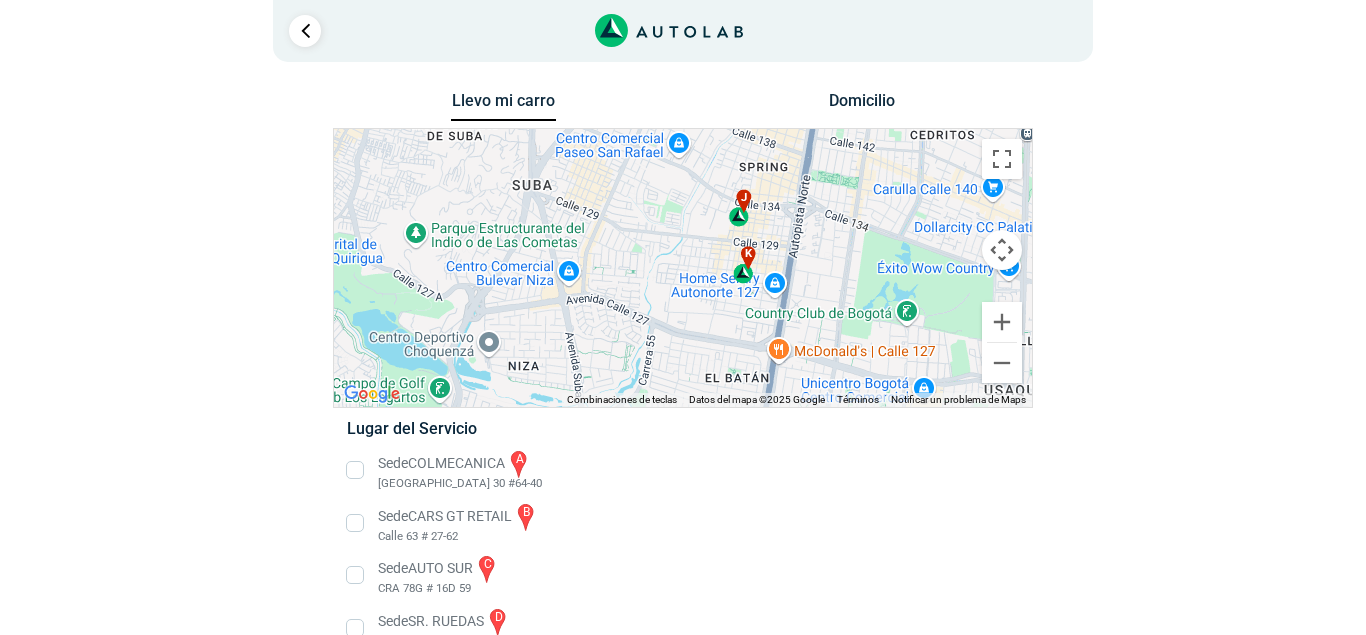 drag, startPoint x: 906, startPoint y: 333, endPoint x: 630, endPoint y: 239, distance: 291.56818 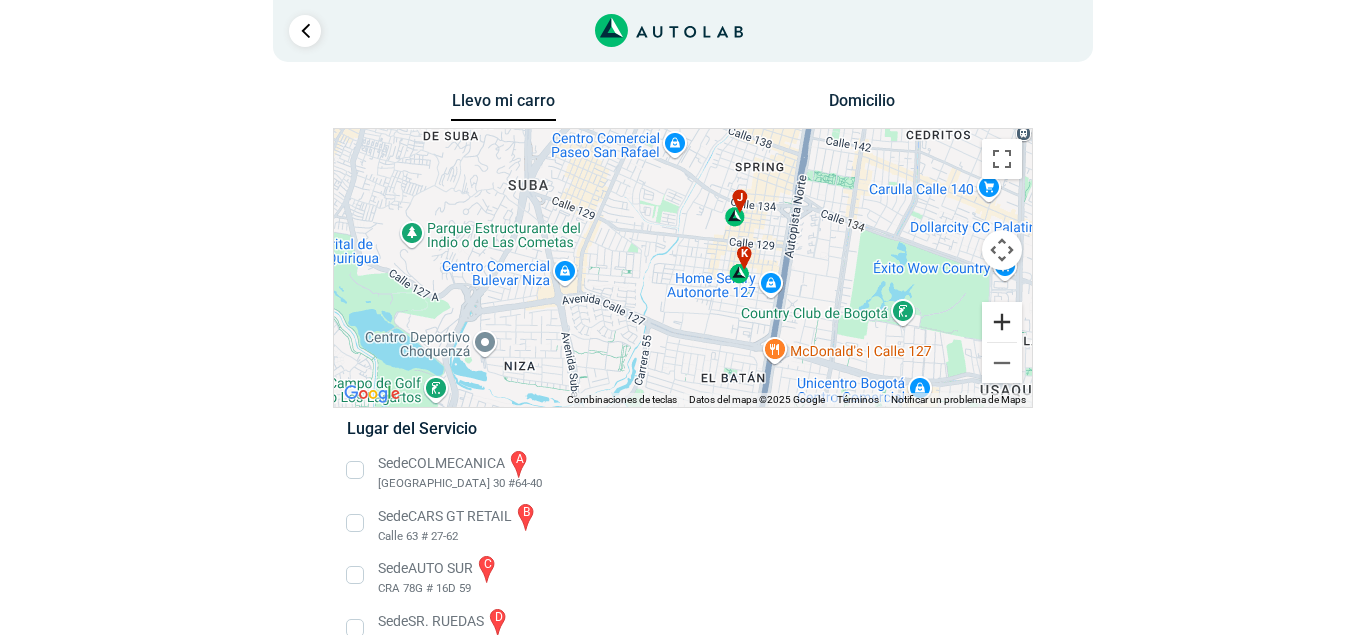 click at bounding box center [1002, 322] 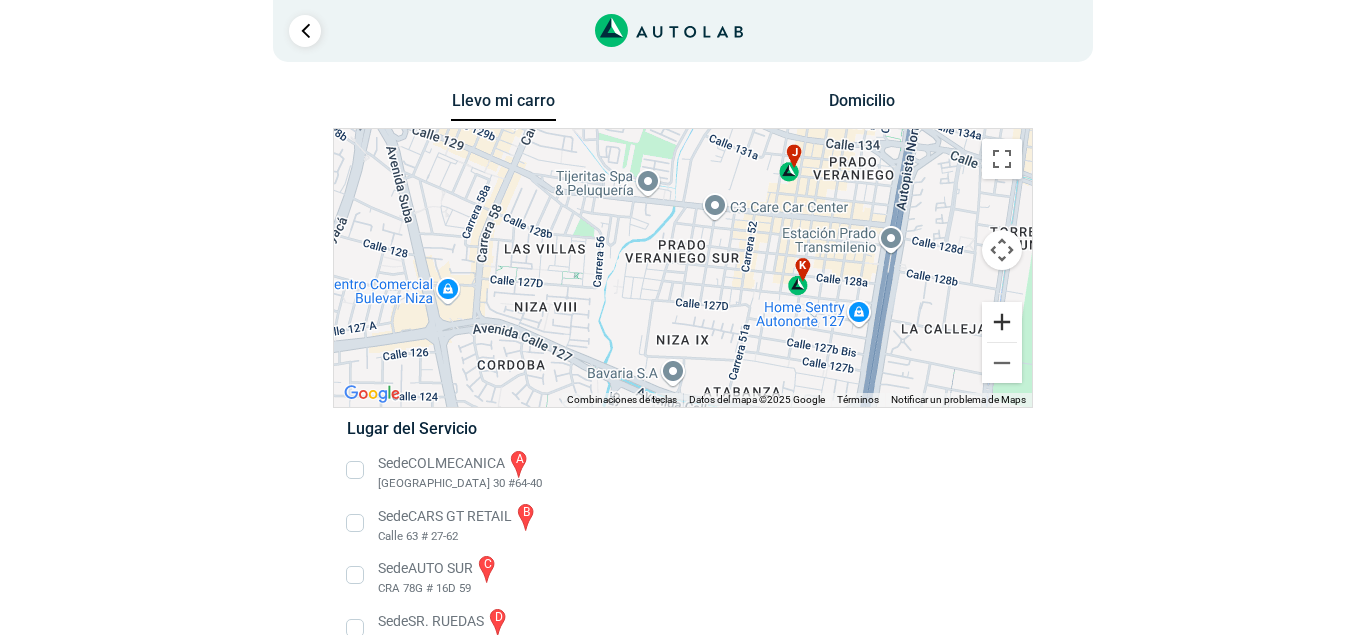 click at bounding box center (1002, 322) 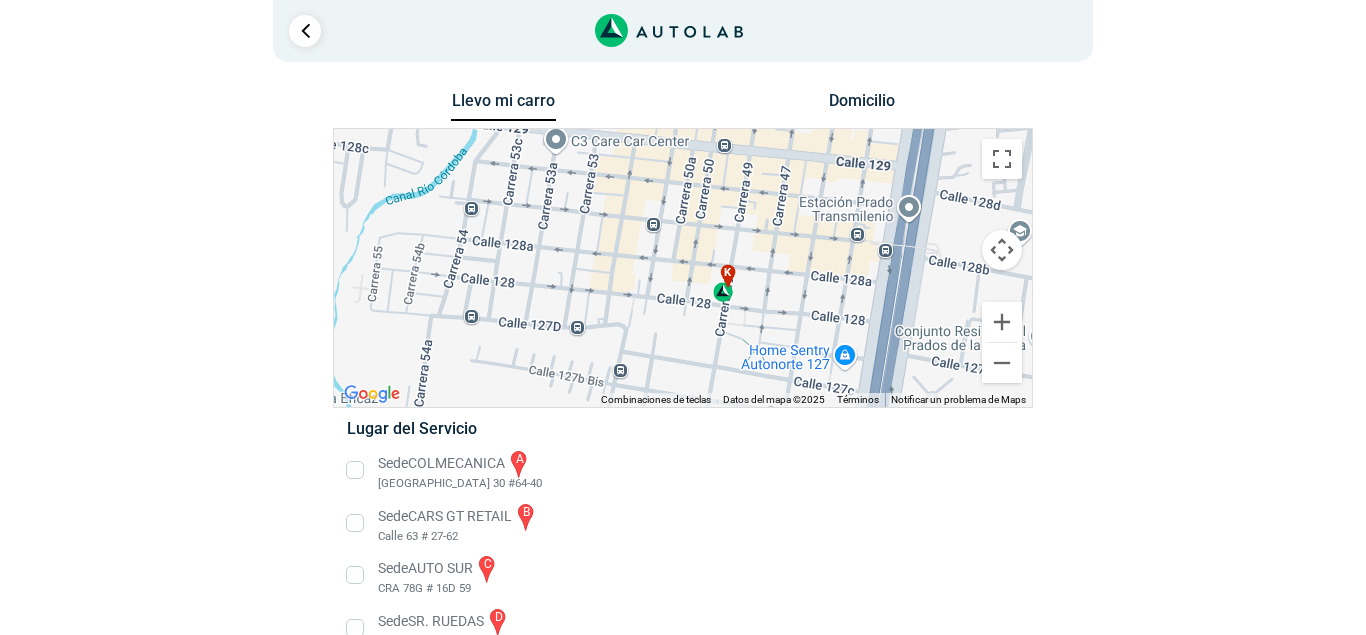 drag, startPoint x: 908, startPoint y: 337, endPoint x: 679, endPoint y: 316, distance: 229.96086 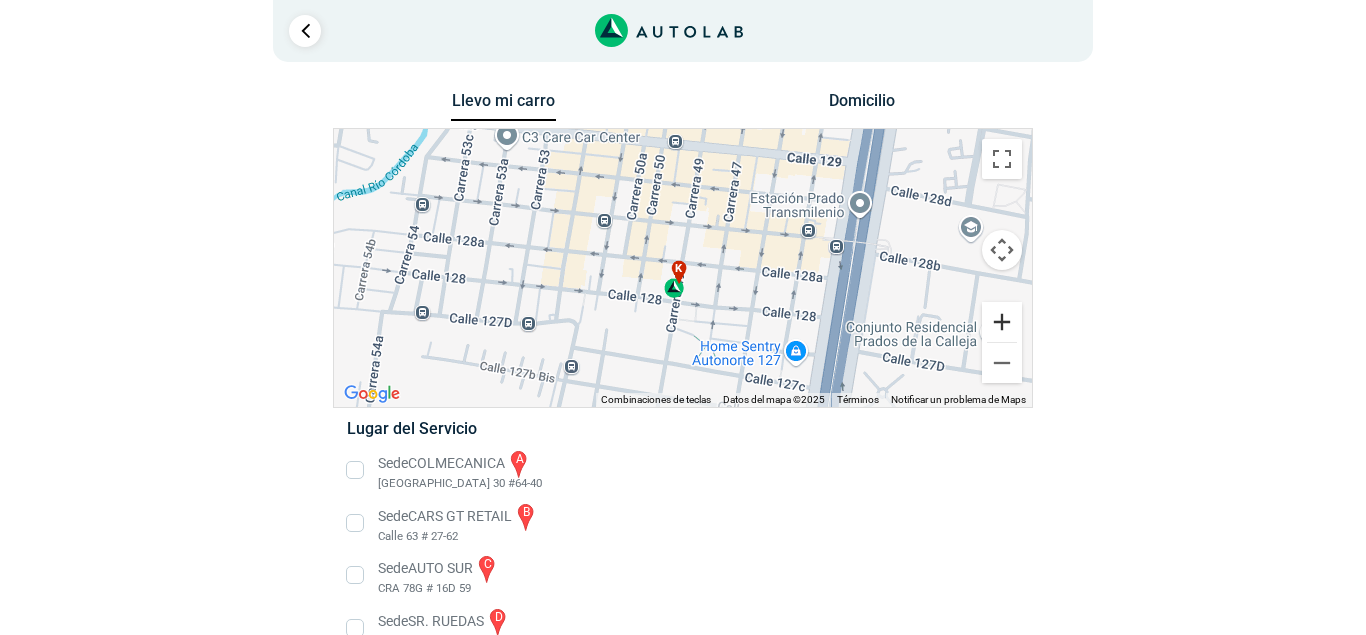 click at bounding box center (1002, 322) 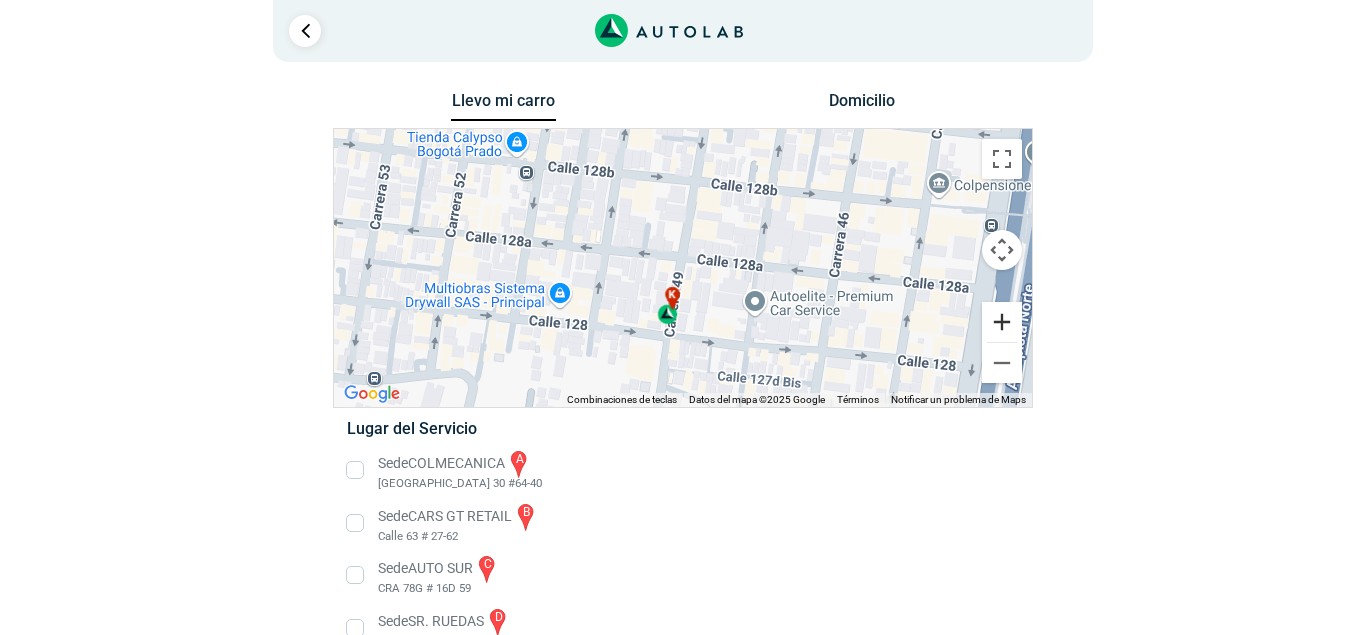 click at bounding box center (1002, 322) 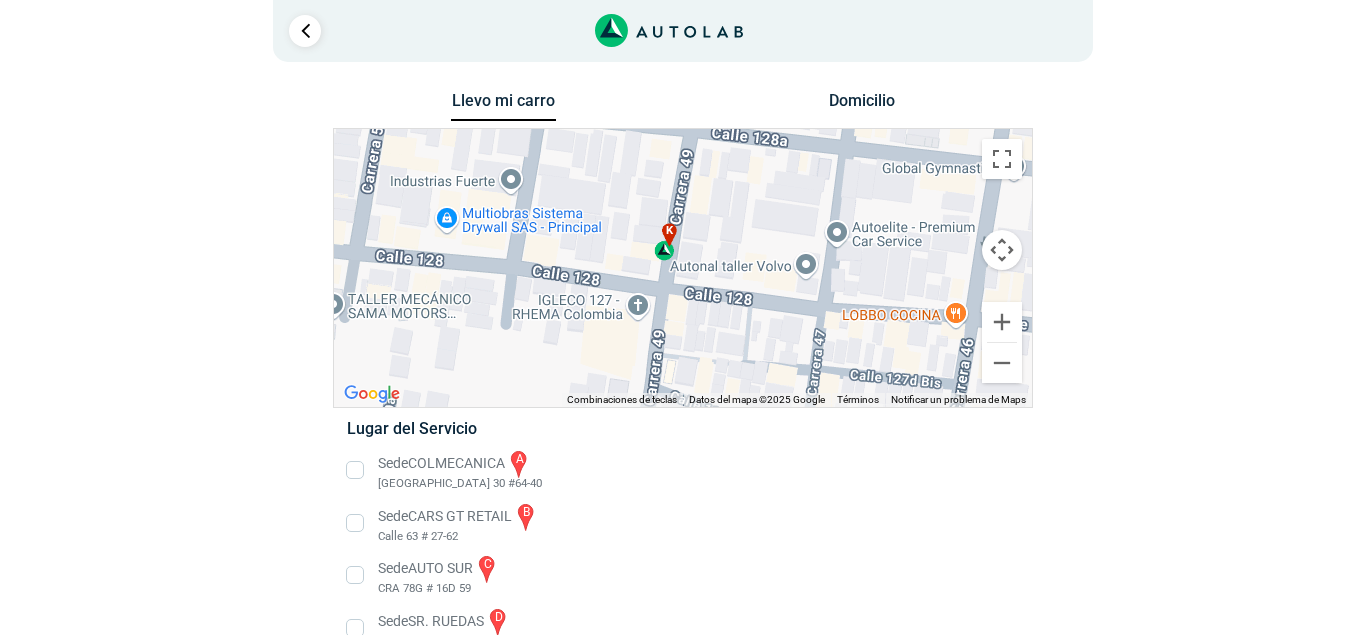 drag, startPoint x: 885, startPoint y: 322, endPoint x: 895, endPoint y: 185, distance: 137.36447 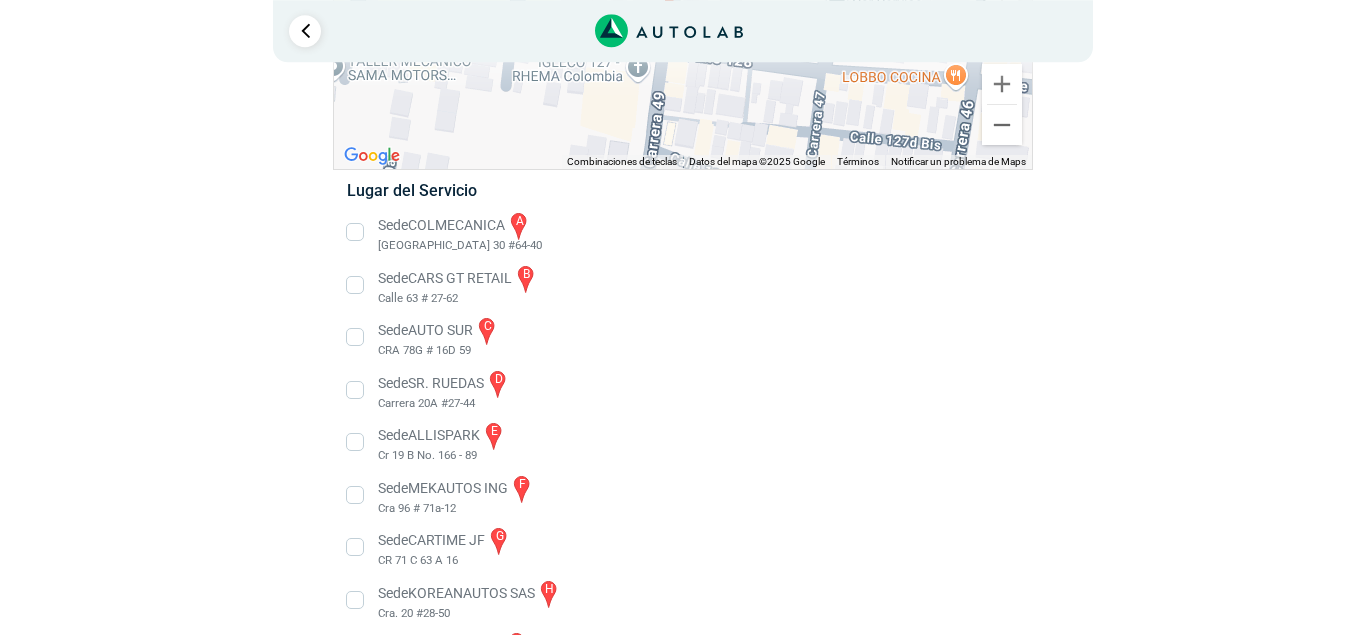 scroll, scrollTop: 515, scrollLeft: 0, axis: vertical 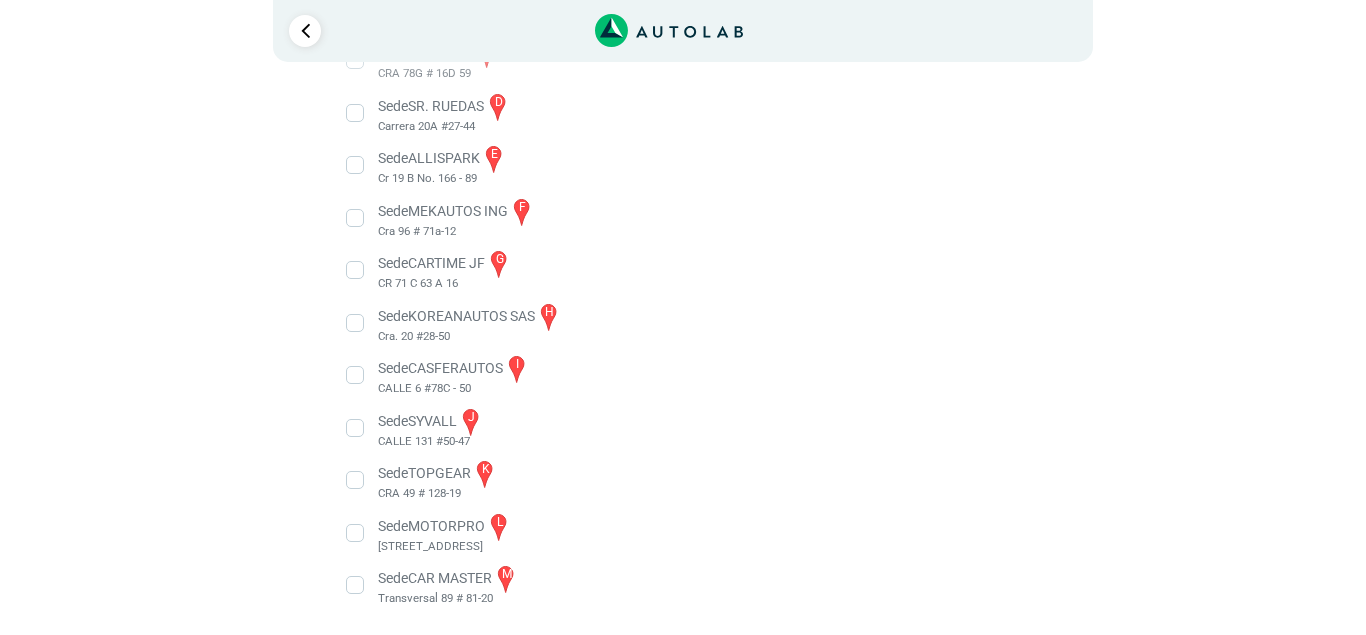 click on "Sede  TOPGEAR
k
CRA 49 # 128-19" at bounding box center (682, 480) 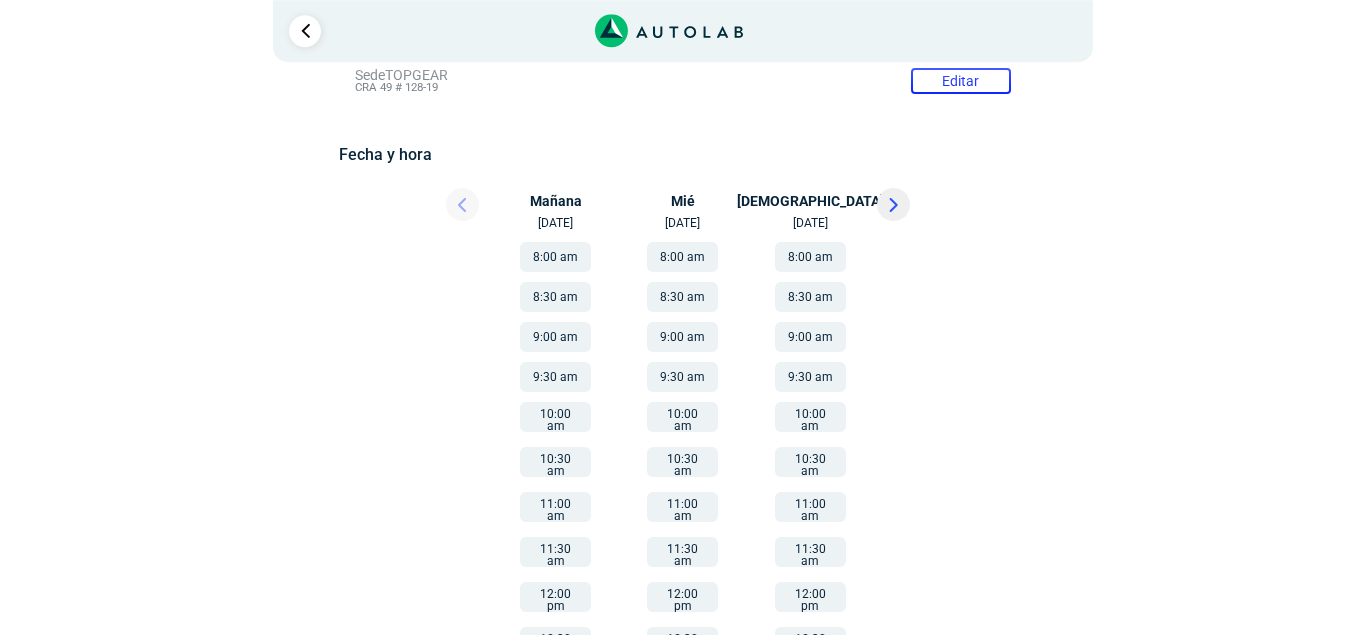 scroll, scrollTop: 242, scrollLeft: 0, axis: vertical 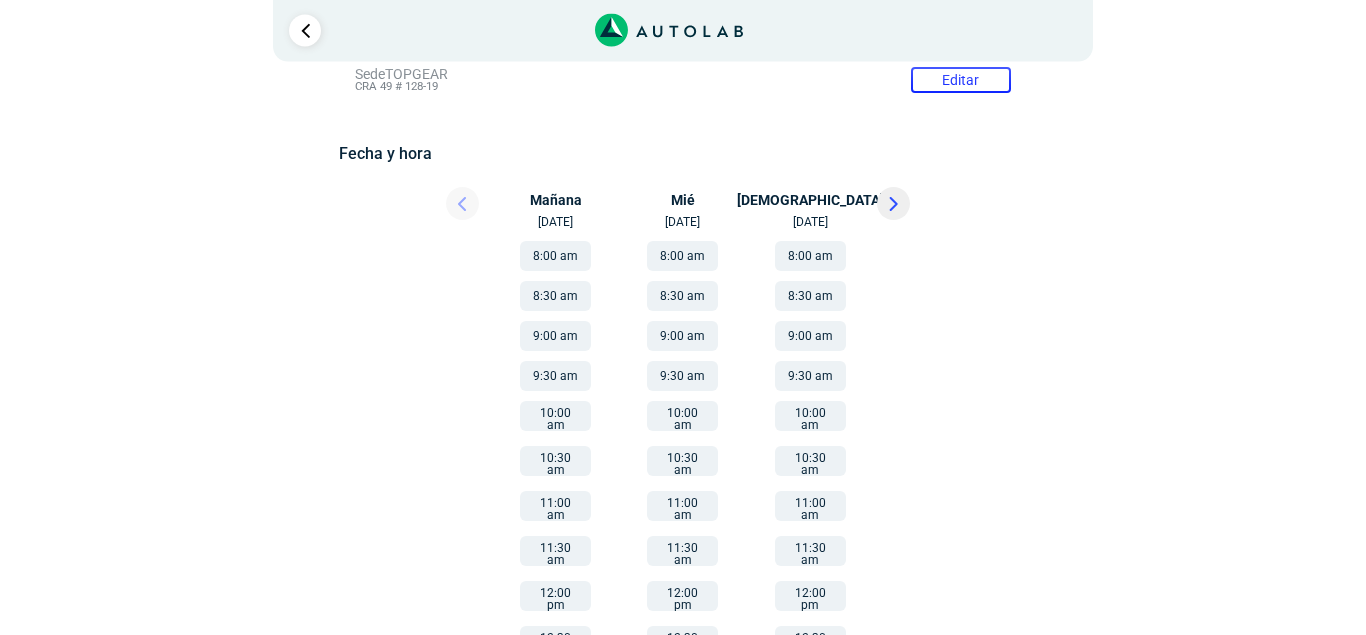 click on "8:00 am" at bounding box center [682, 256] 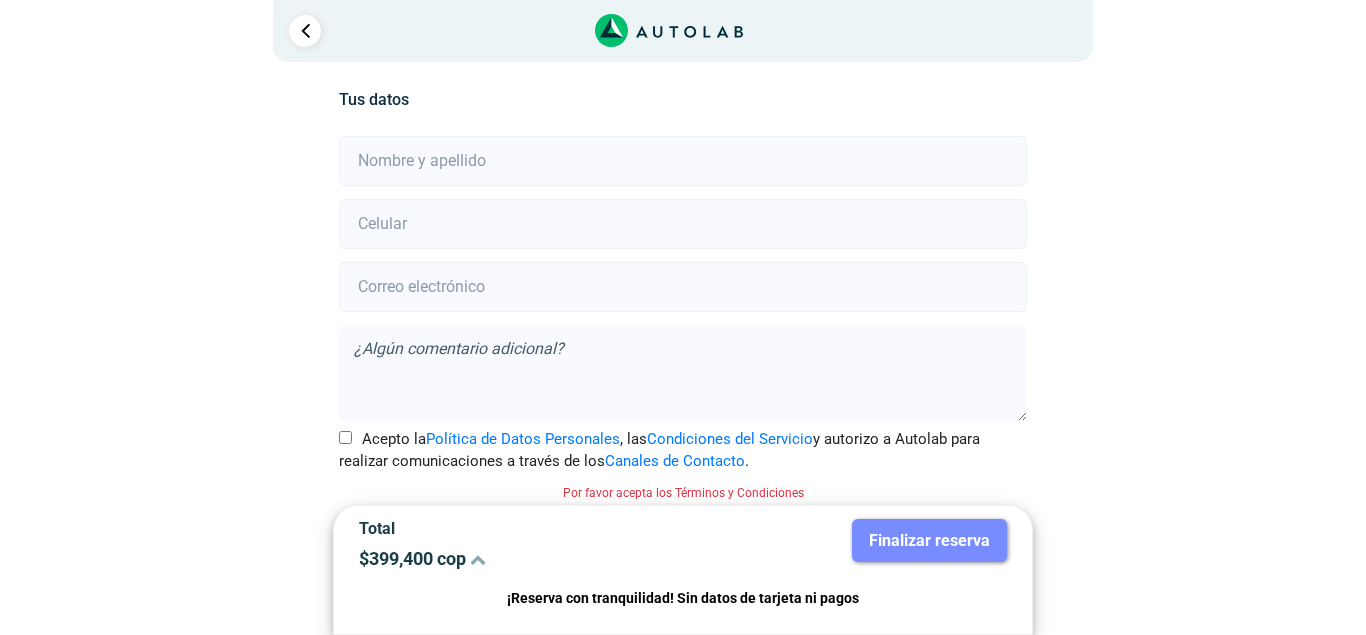 scroll, scrollTop: 448, scrollLeft: 0, axis: vertical 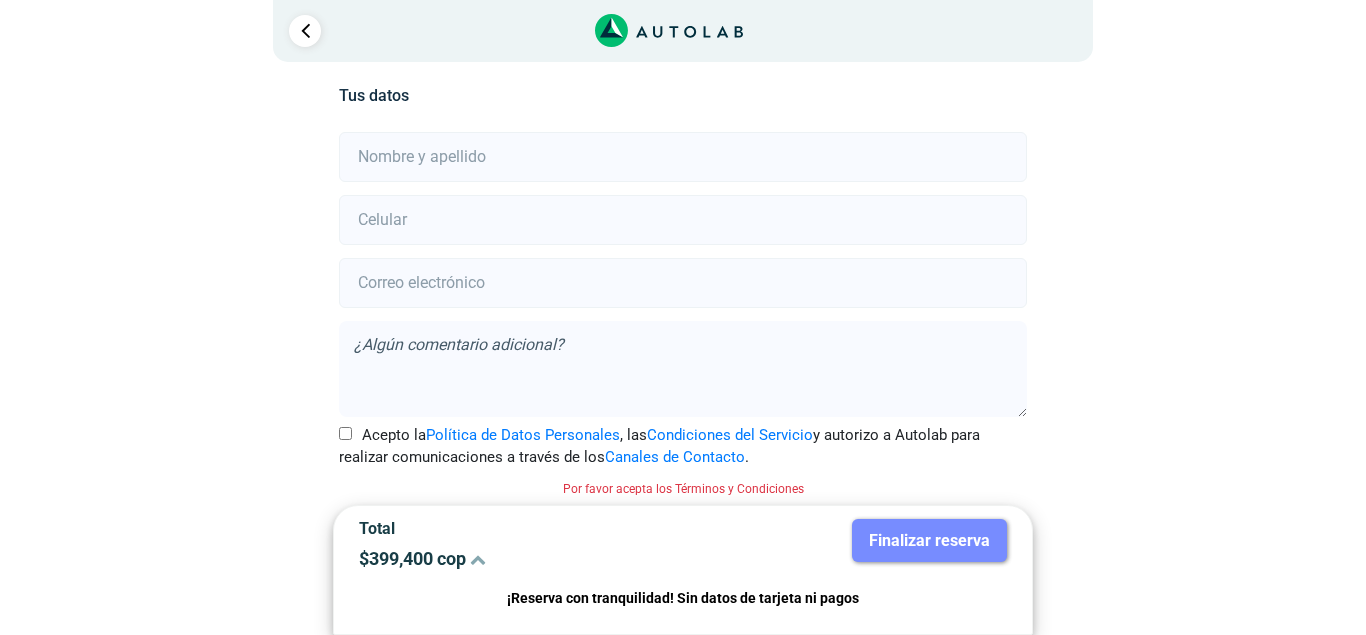 click at bounding box center (682, 157) 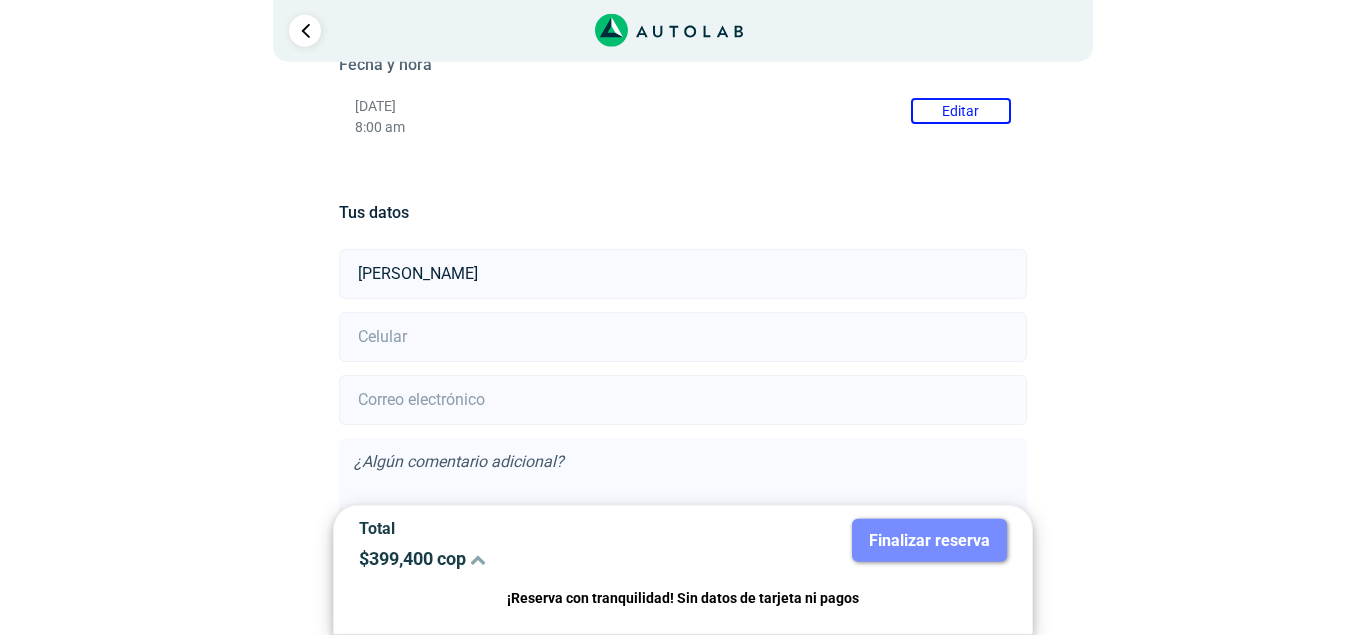 scroll, scrollTop: 448, scrollLeft: 0, axis: vertical 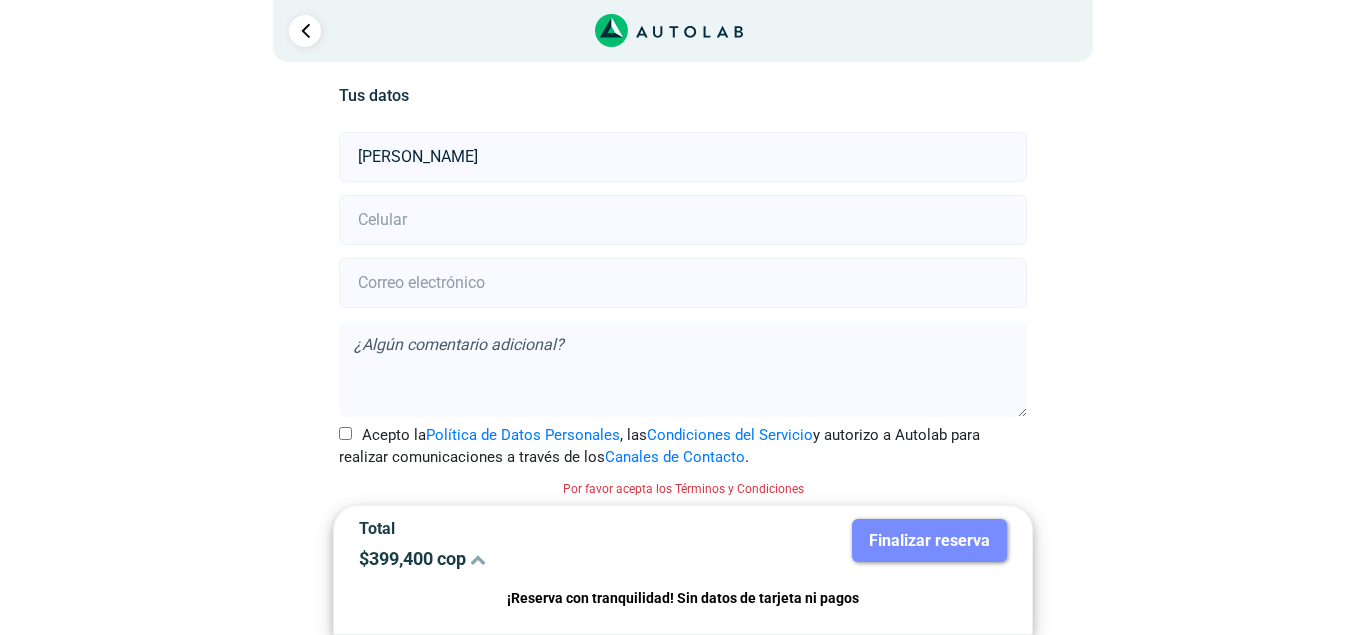 type on "[PERSON_NAME]" 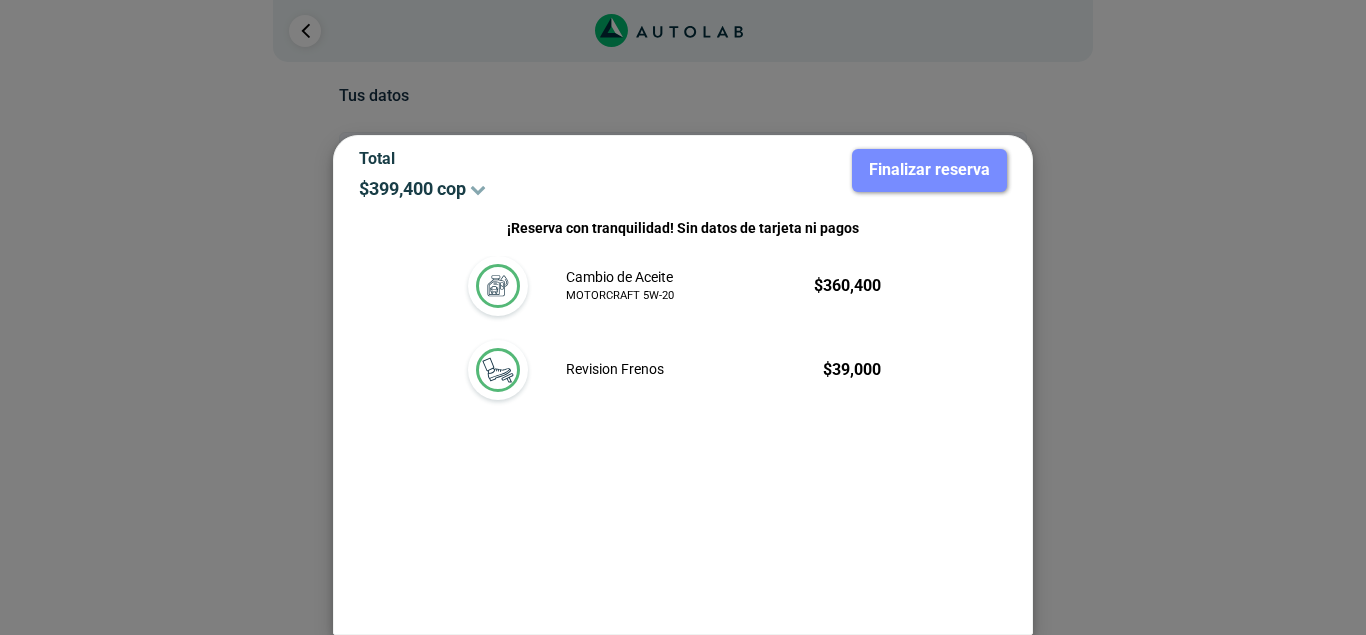 click at bounding box center [683, 317] 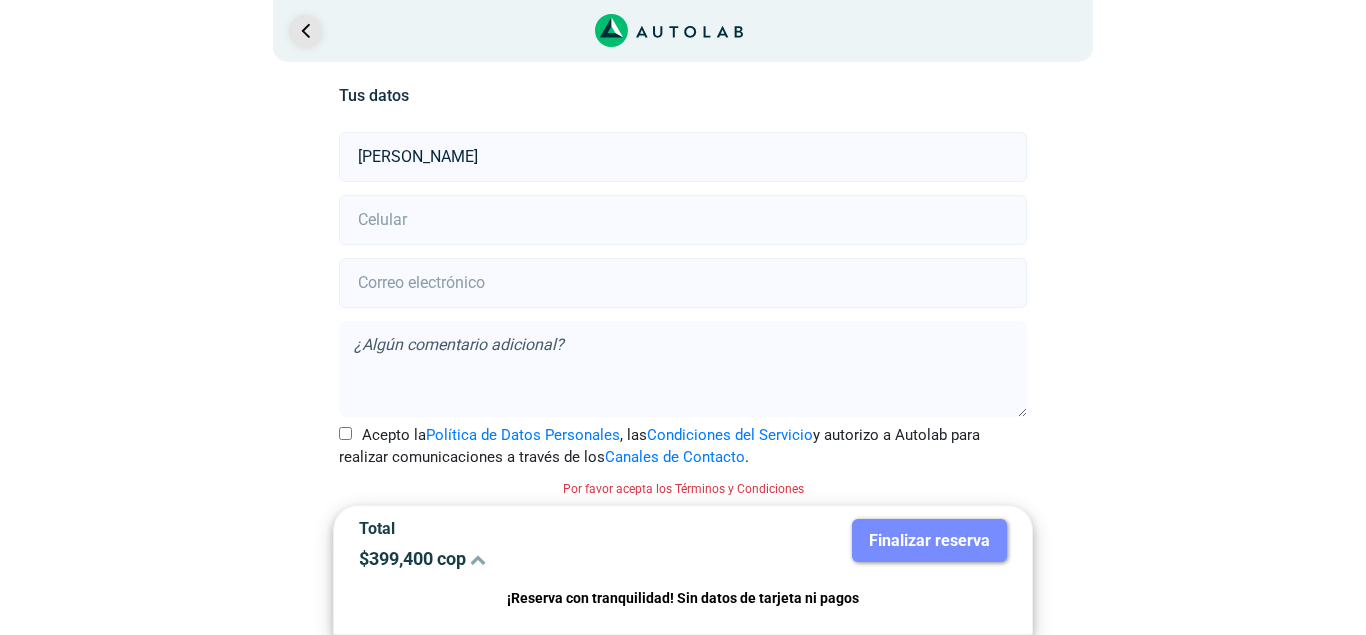 click at bounding box center (305, 31) 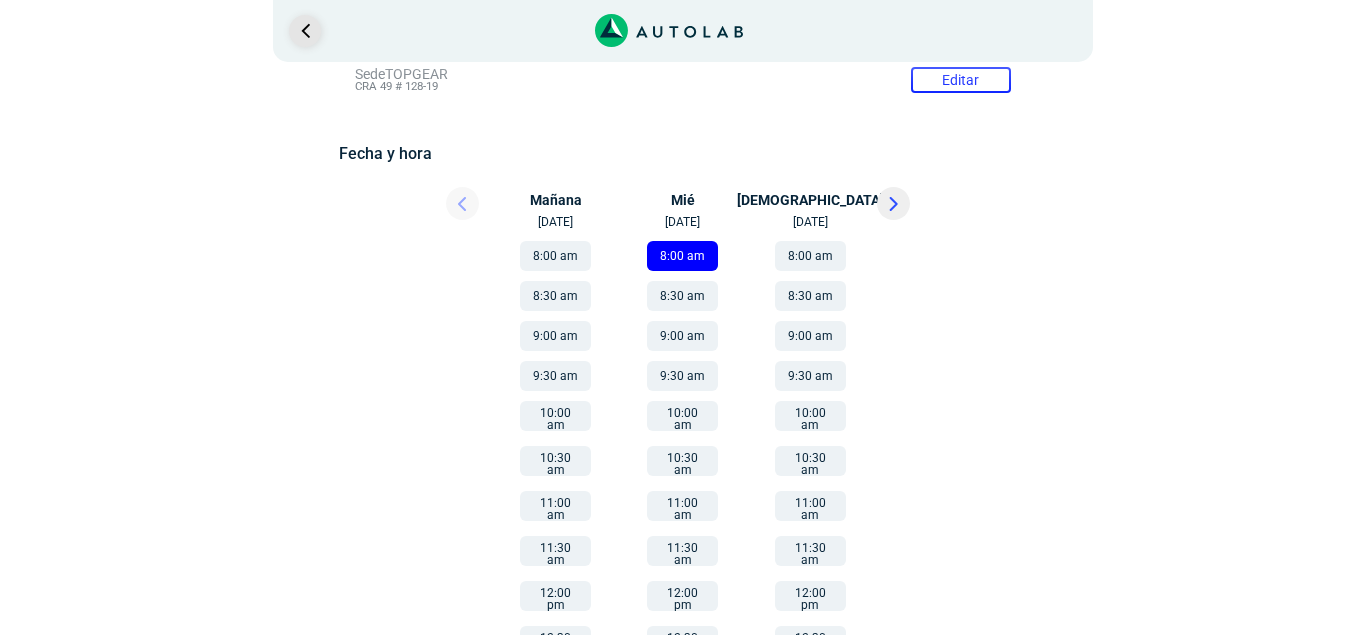 click at bounding box center [305, 31] 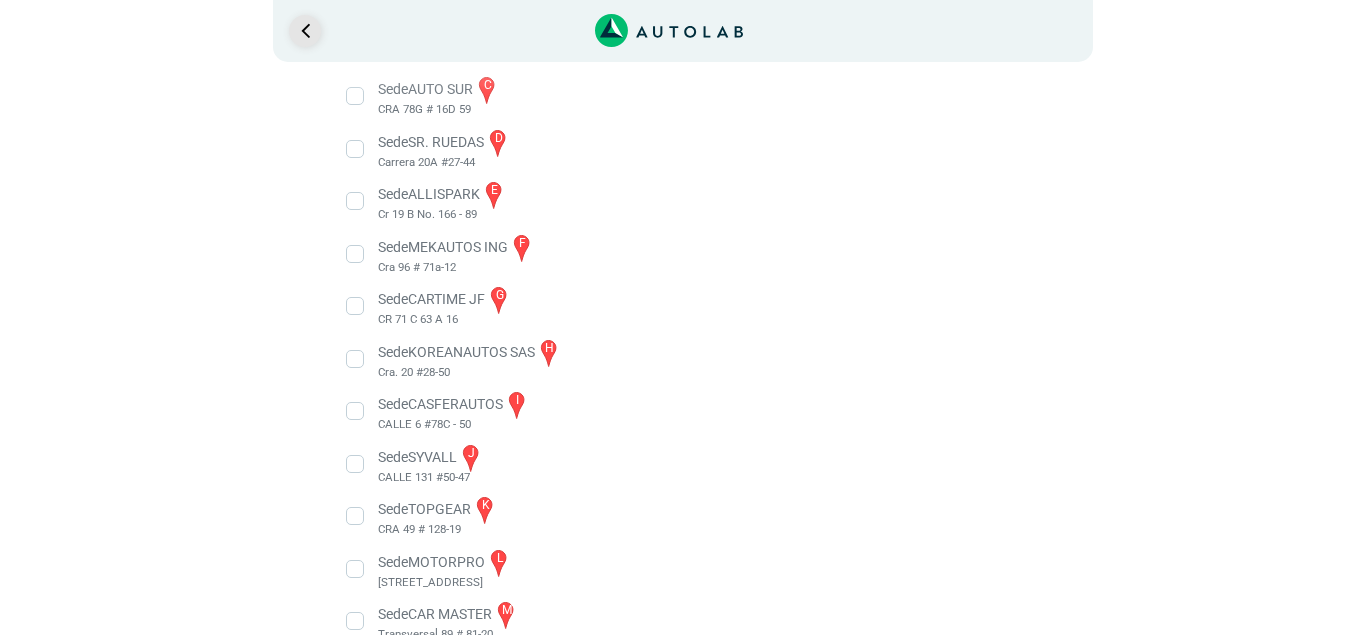 scroll, scrollTop: 514, scrollLeft: 0, axis: vertical 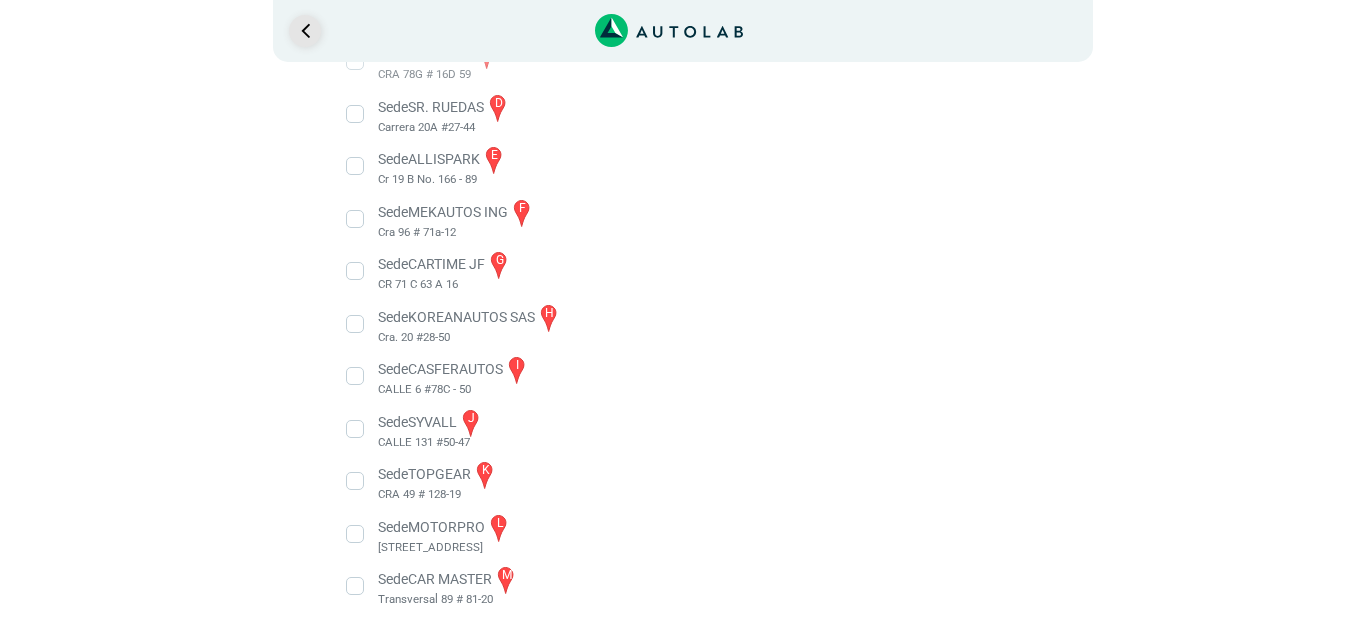 click at bounding box center (305, 31) 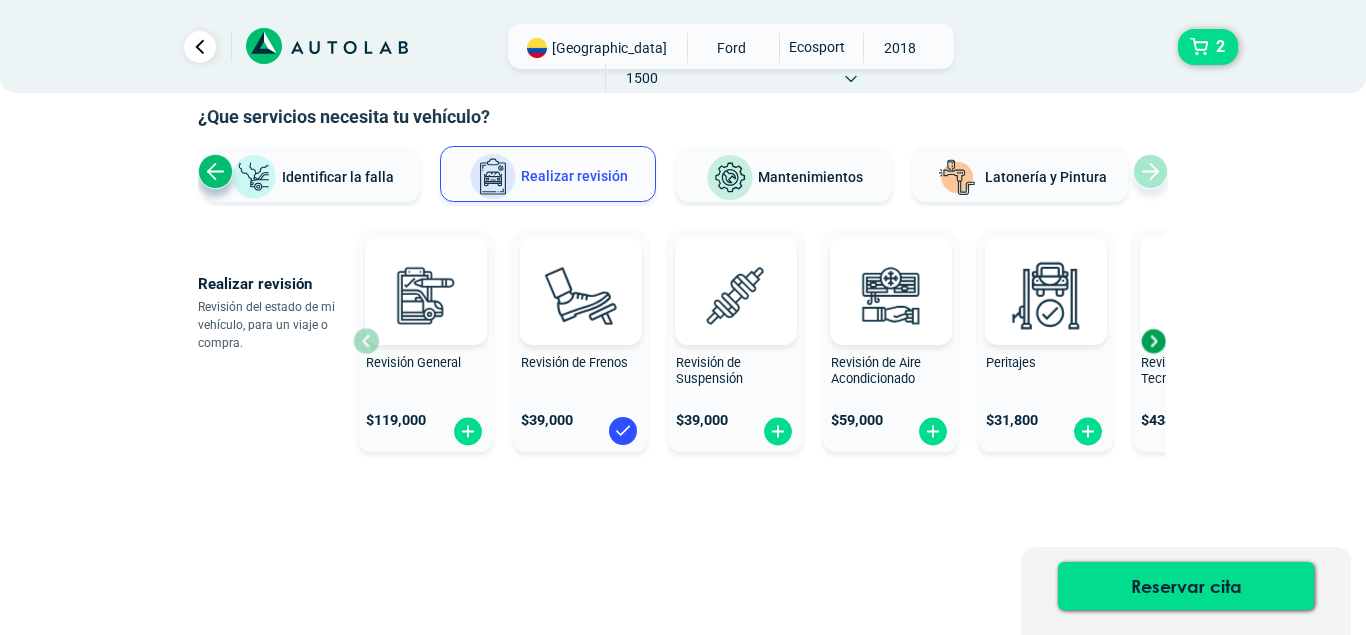 scroll, scrollTop: 0, scrollLeft: 0, axis: both 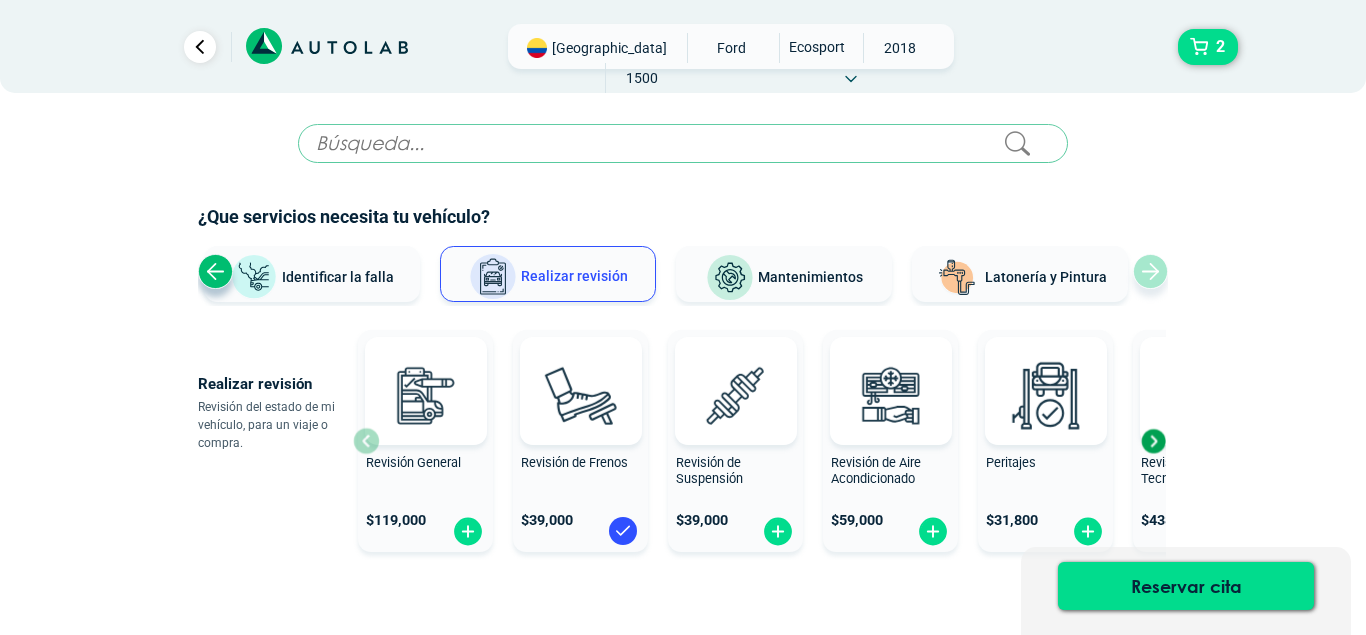 click on "Identificar la falla" at bounding box center (338, 276) 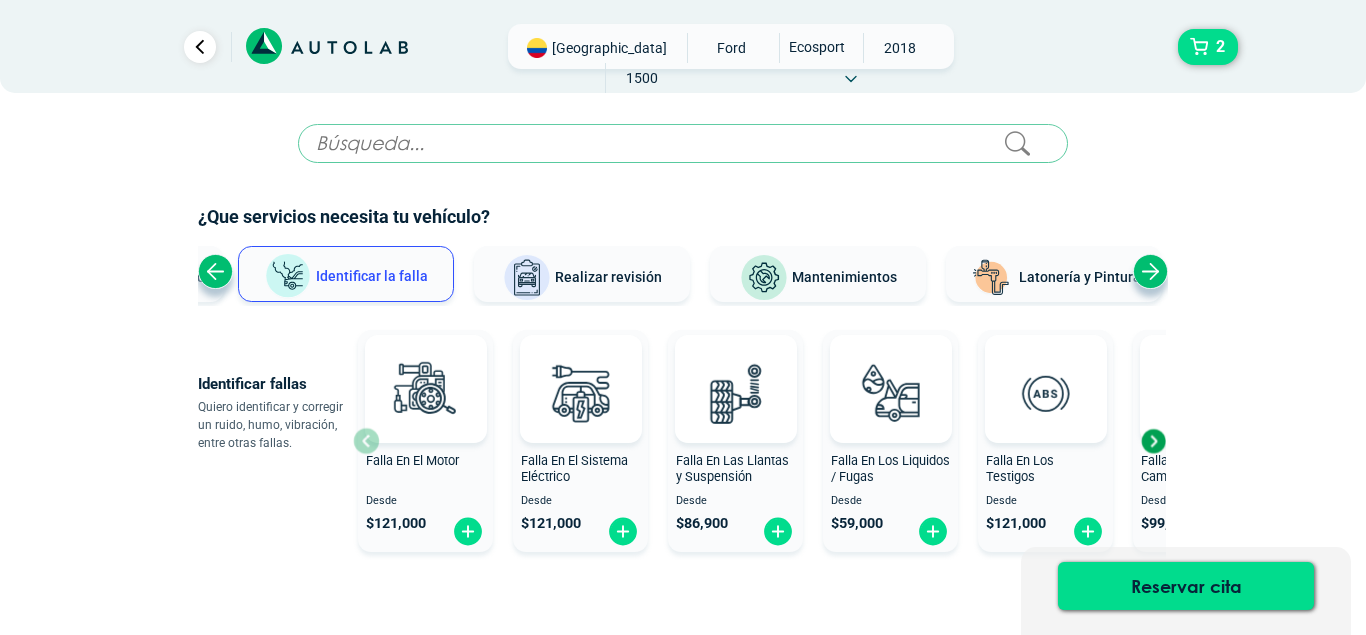 click at bounding box center (1153, 441) 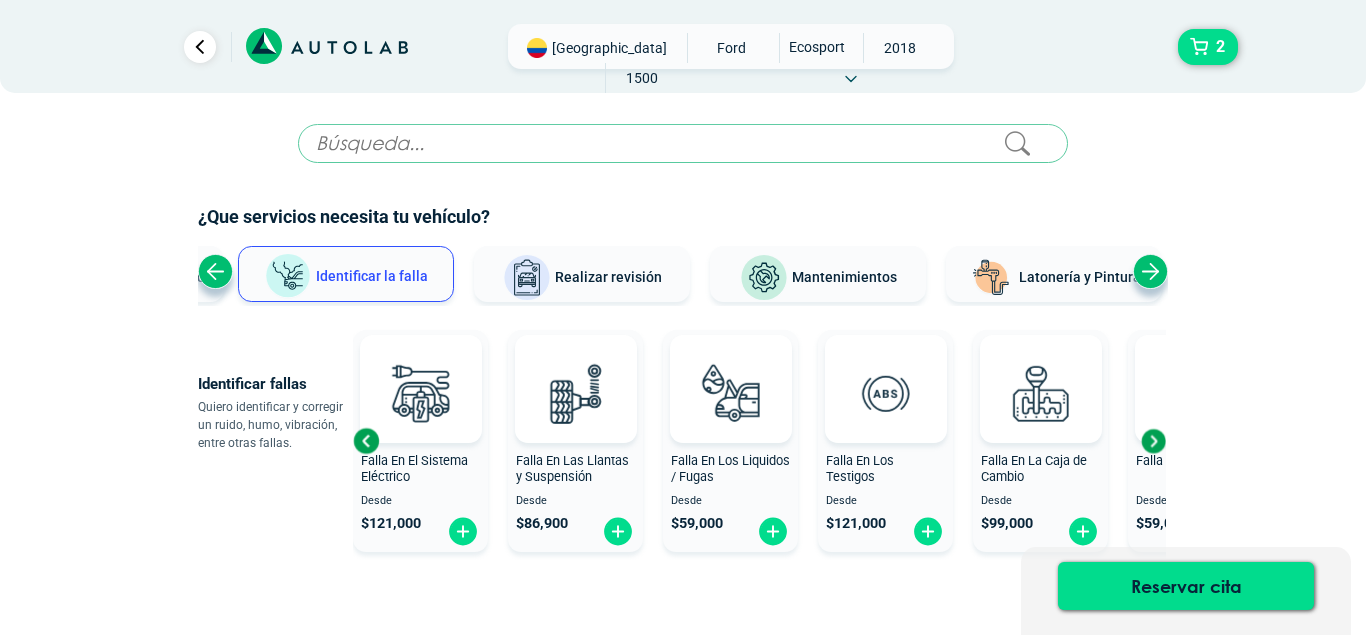 click at bounding box center (1153, 441) 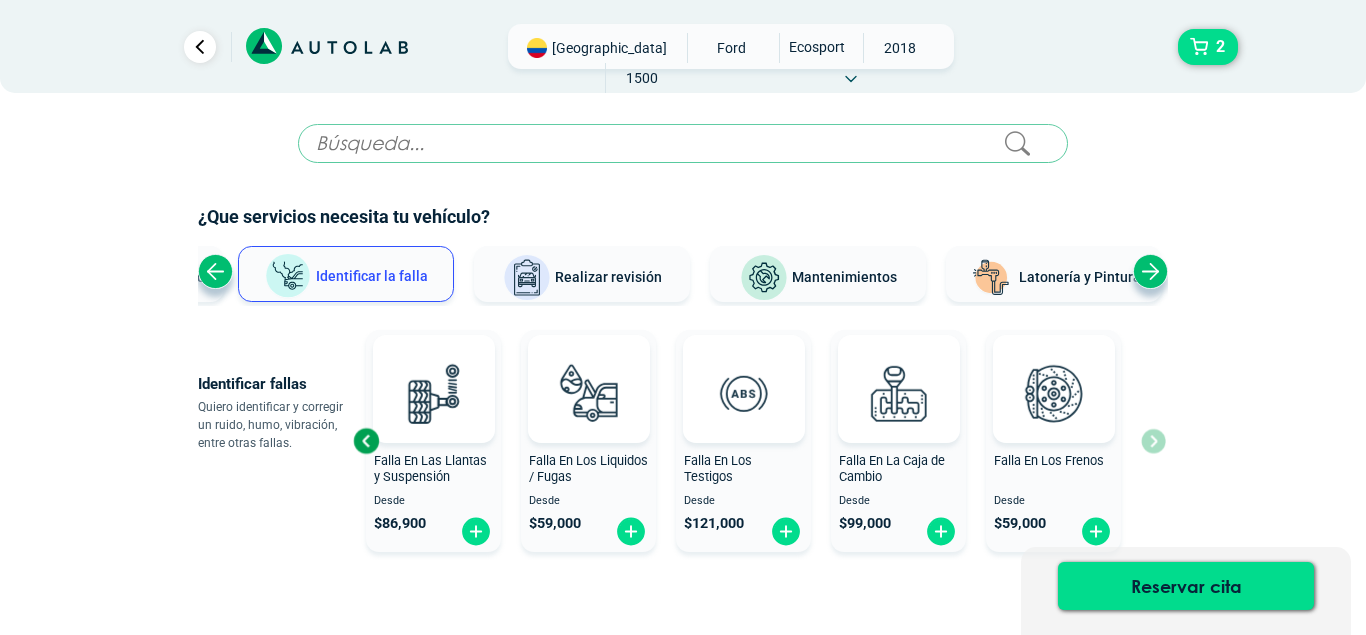 click at bounding box center (366, 441) 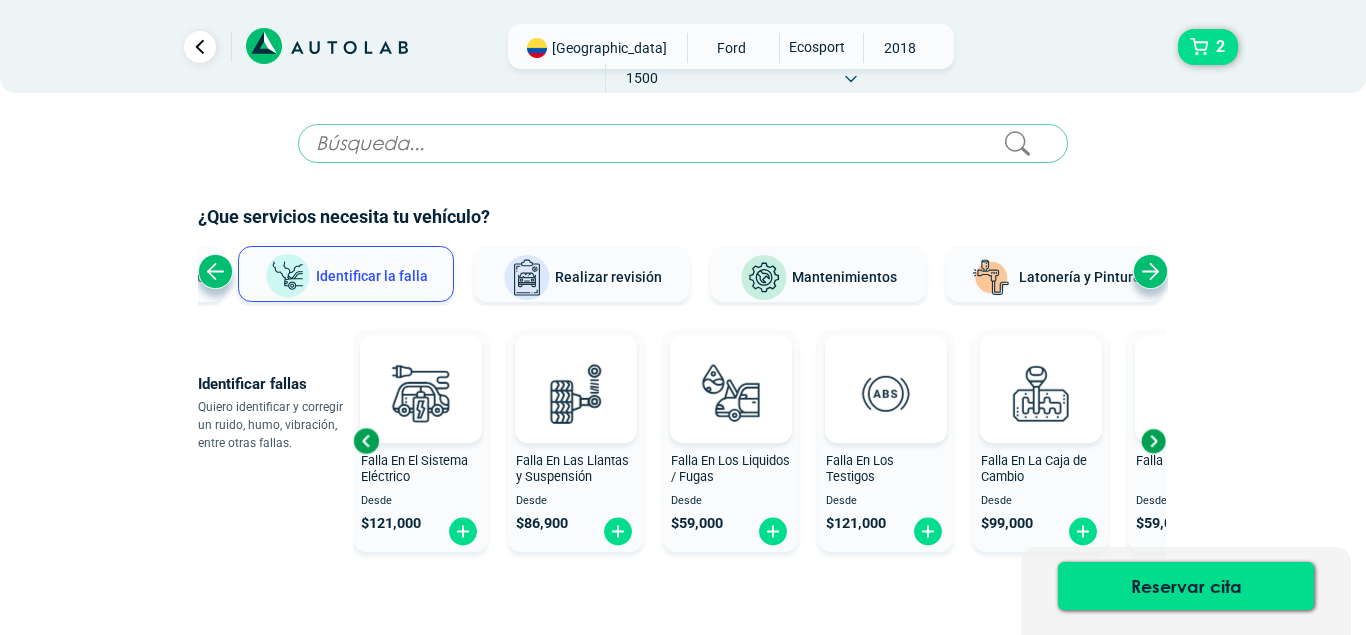 click at bounding box center (366, 441) 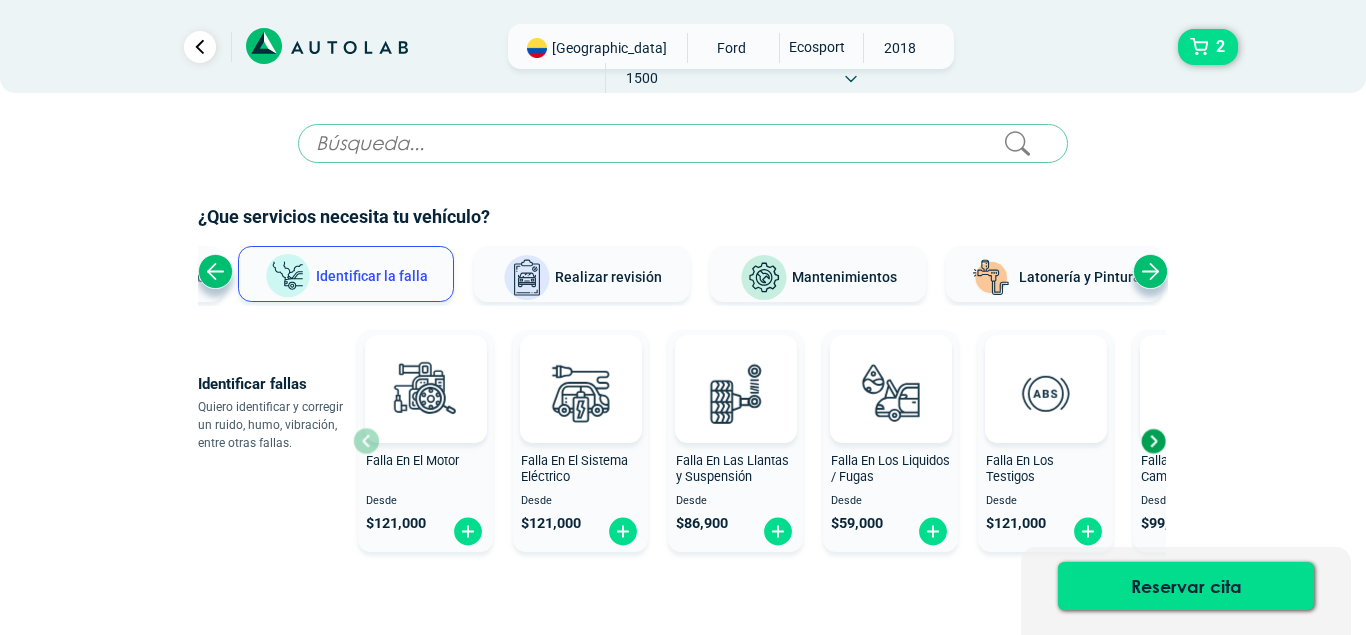 click on "Falla En El Motor
Desde
$ 121,000" at bounding box center (425, 441) 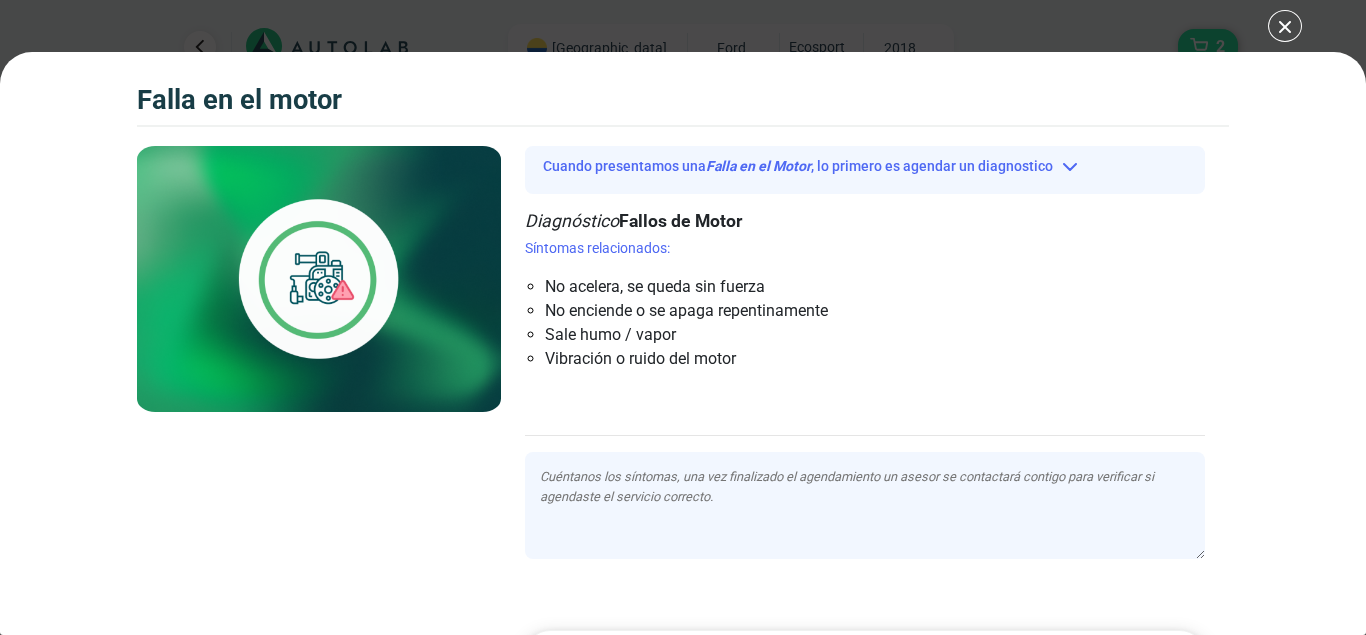 click on "Falla en el Motor
2
Falla en el Motor" at bounding box center (683, 317) 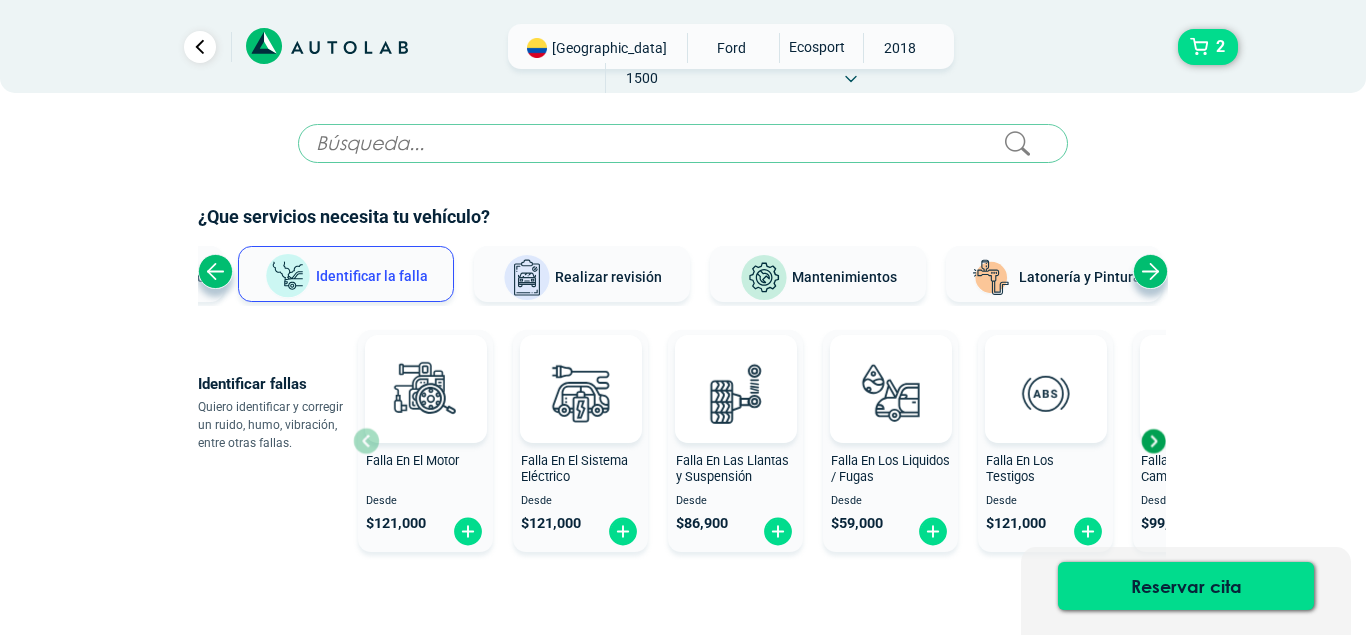 click on "Realizar revisión" at bounding box center [582, 274] 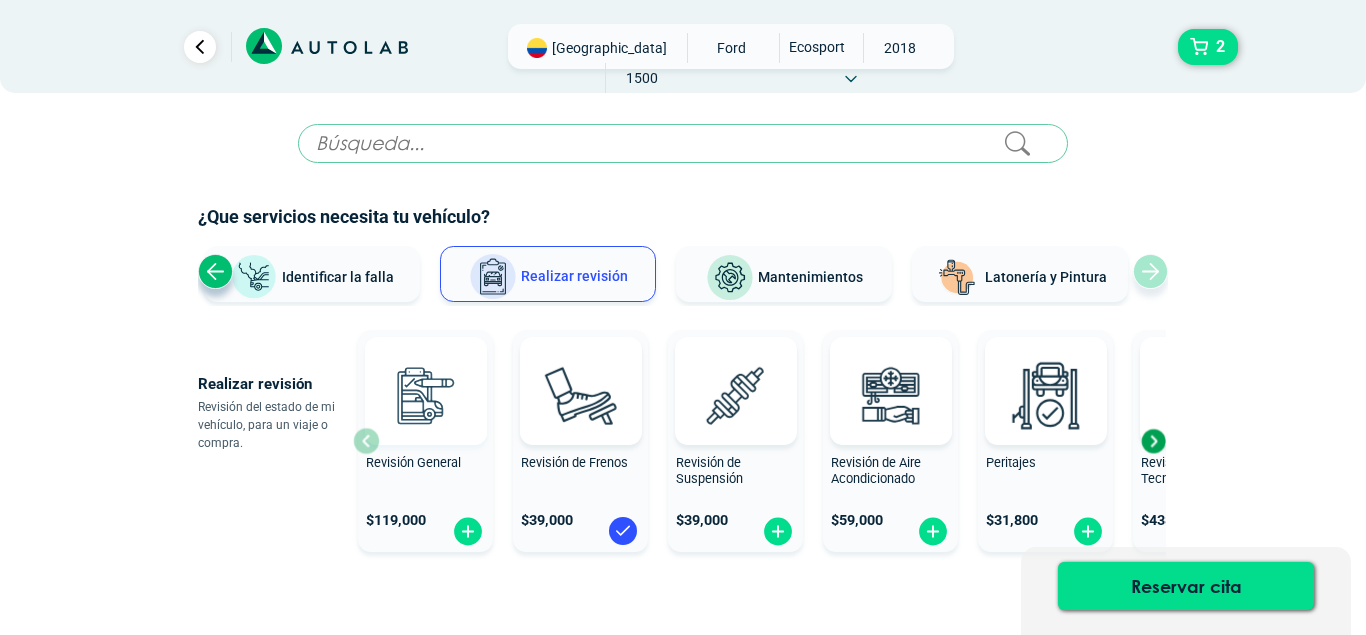 click at bounding box center [425, 395] 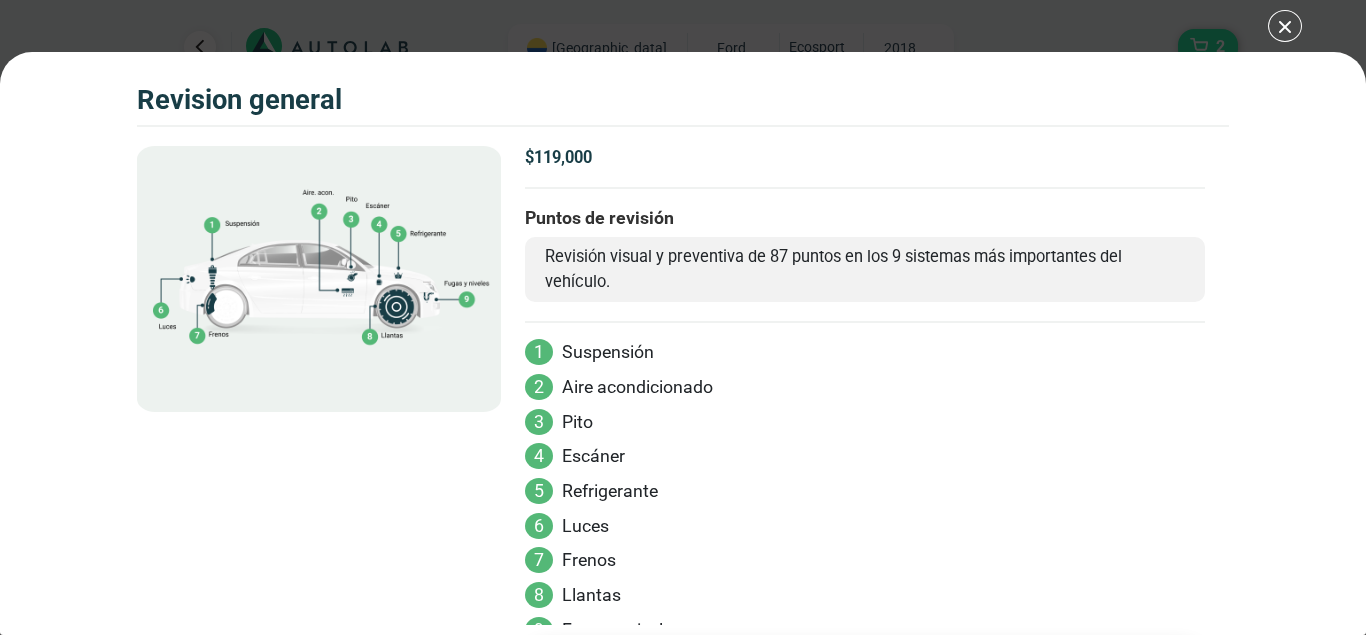 click on "Volkswagen
Crossfox
2018
REVISION GENERAL
2" at bounding box center (683, 317) 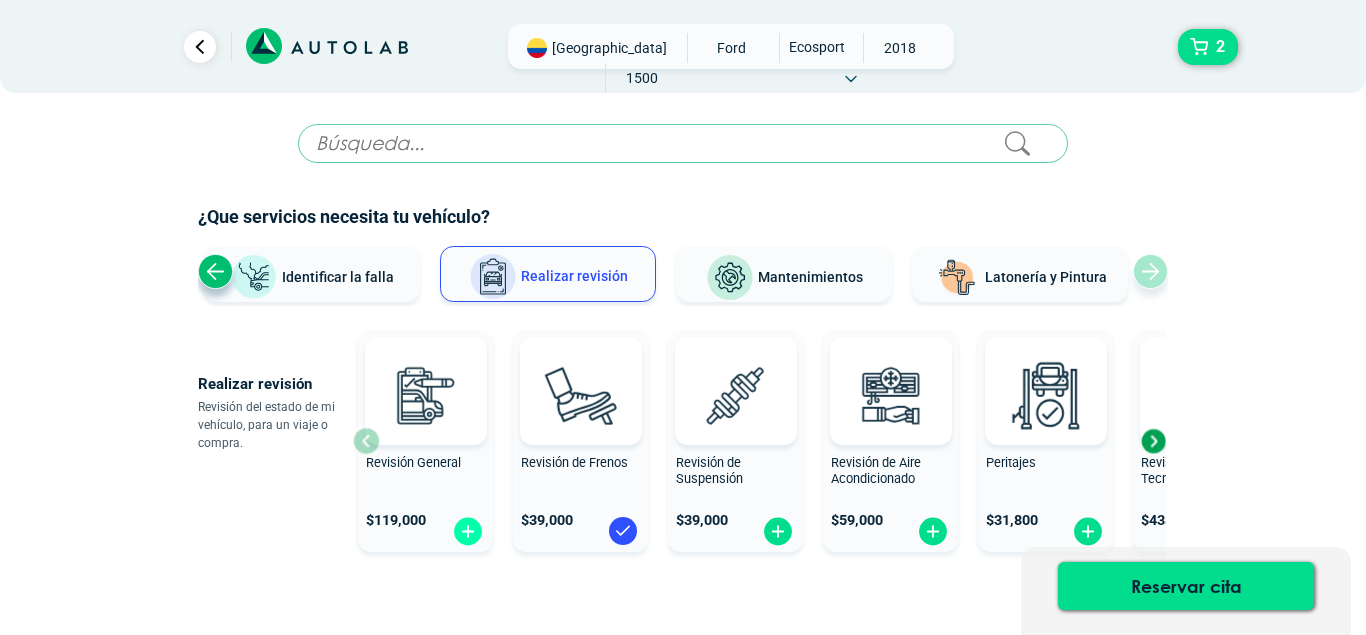 click at bounding box center [468, 531] 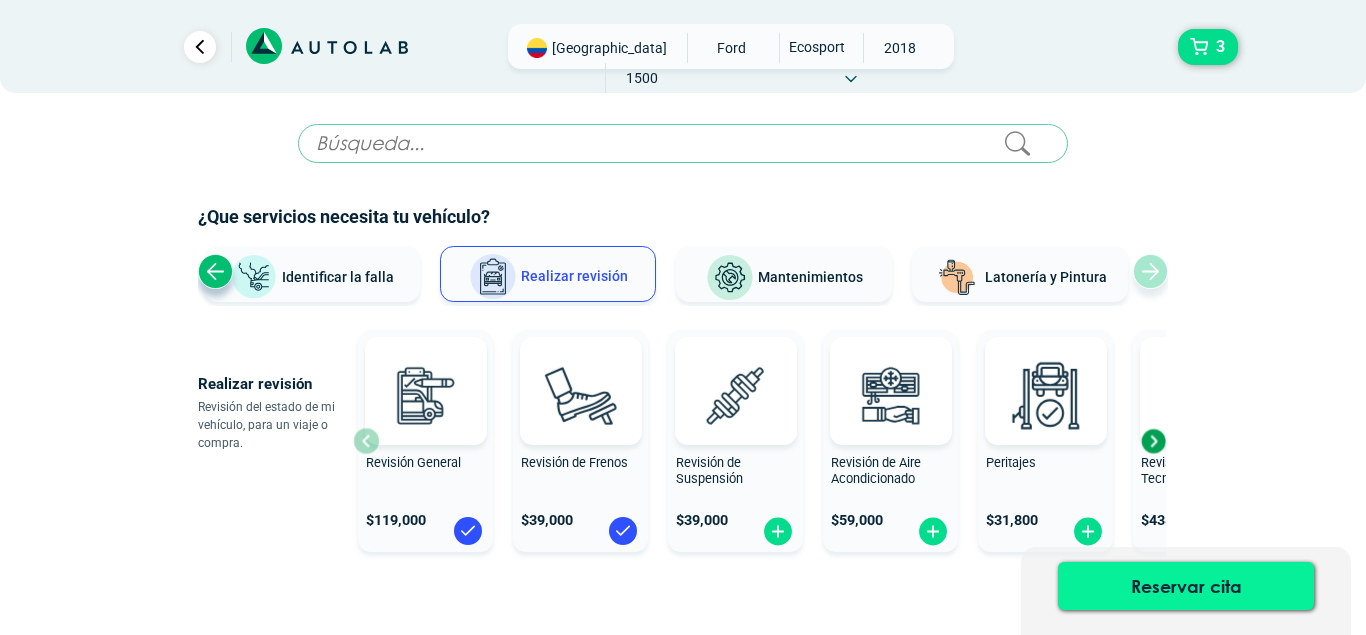 click on "Reservar cita" at bounding box center [1186, 586] 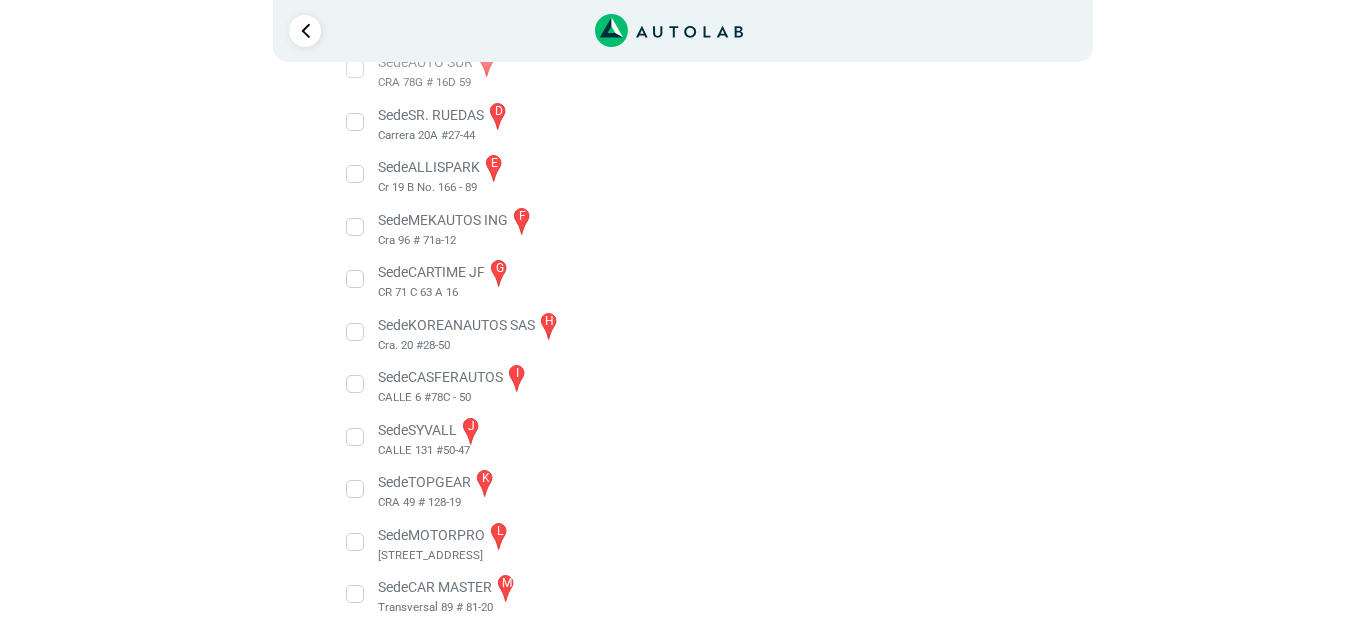 scroll, scrollTop: 515, scrollLeft: 0, axis: vertical 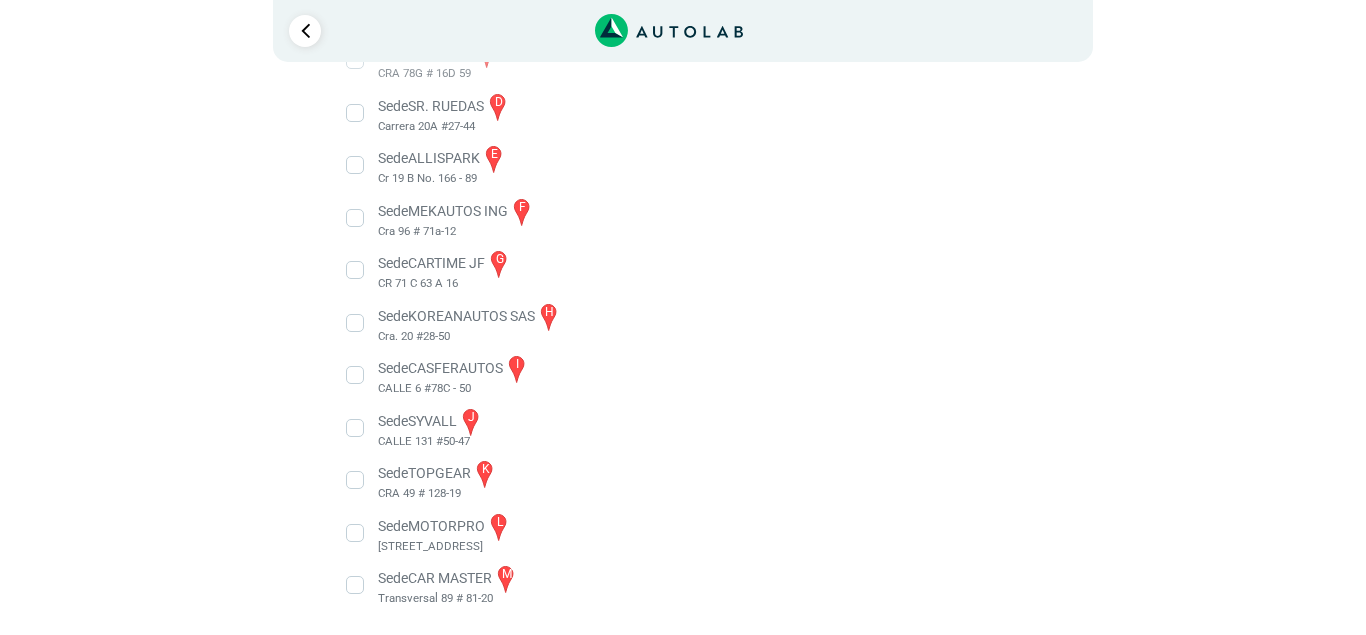 click on "Sede  TOPGEAR
k
CRA 49 # 128-19" at bounding box center [682, 480] 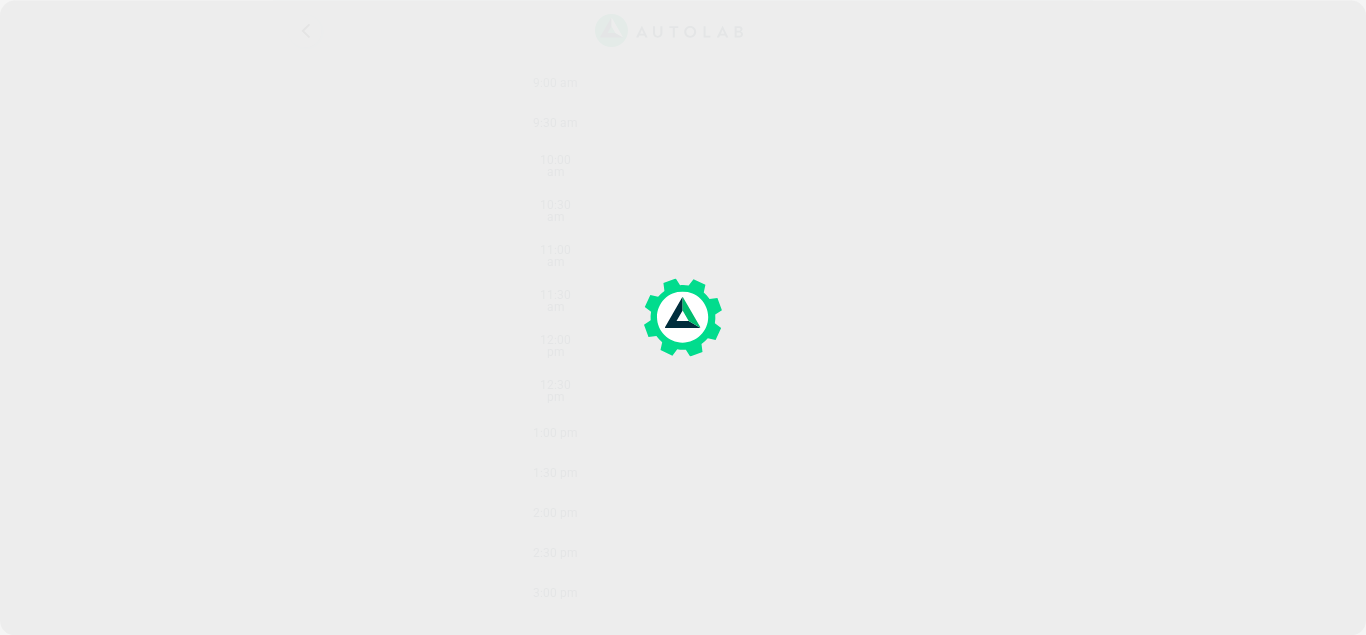 scroll, scrollTop: 0, scrollLeft: 0, axis: both 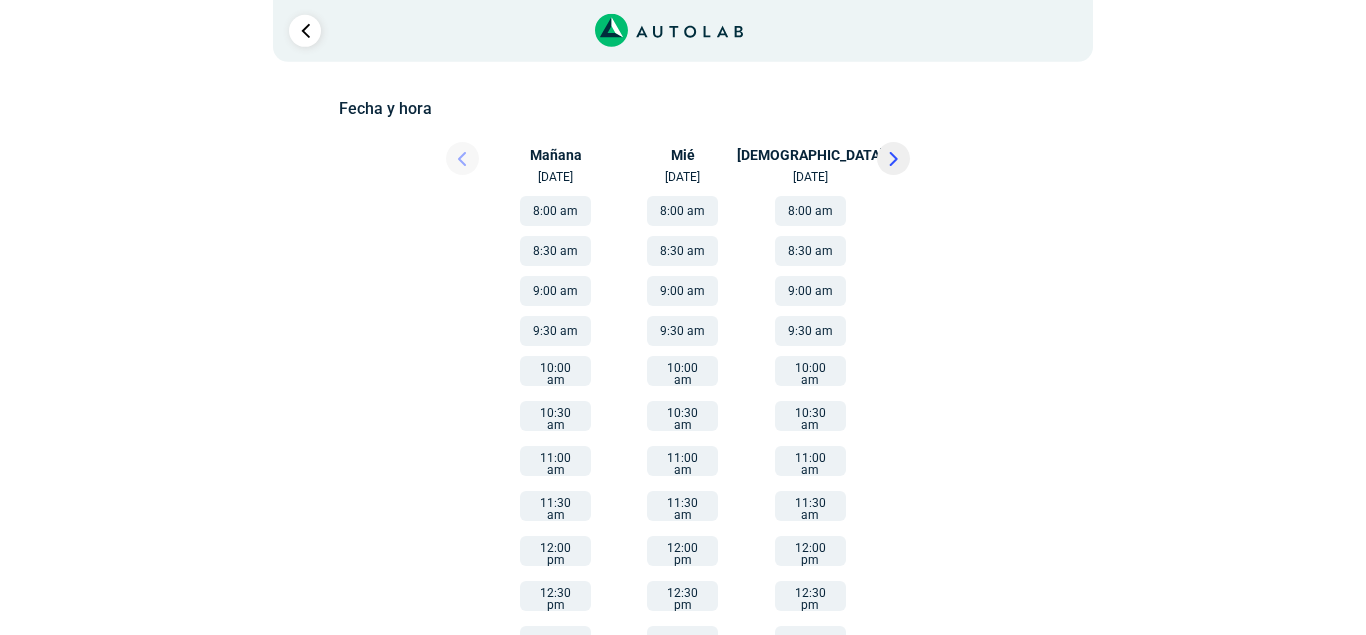 click on "8:00 am" at bounding box center (682, 211) 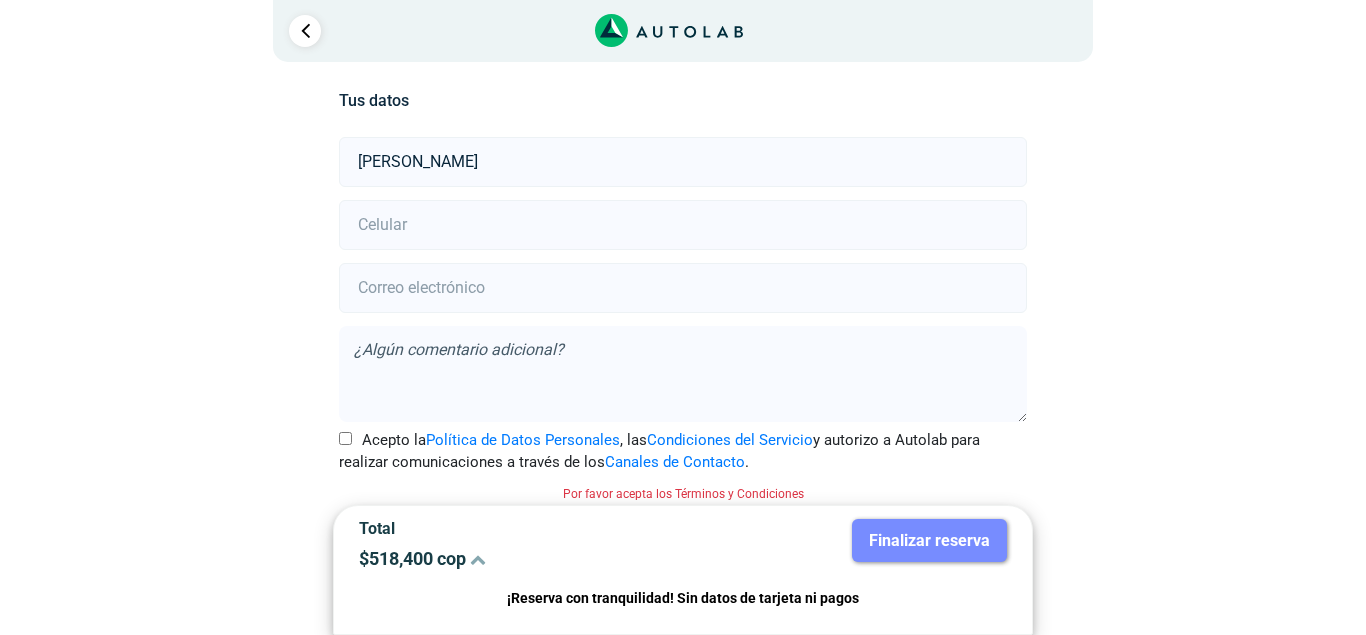 scroll, scrollTop: 444, scrollLeft: 0, axis: vertical 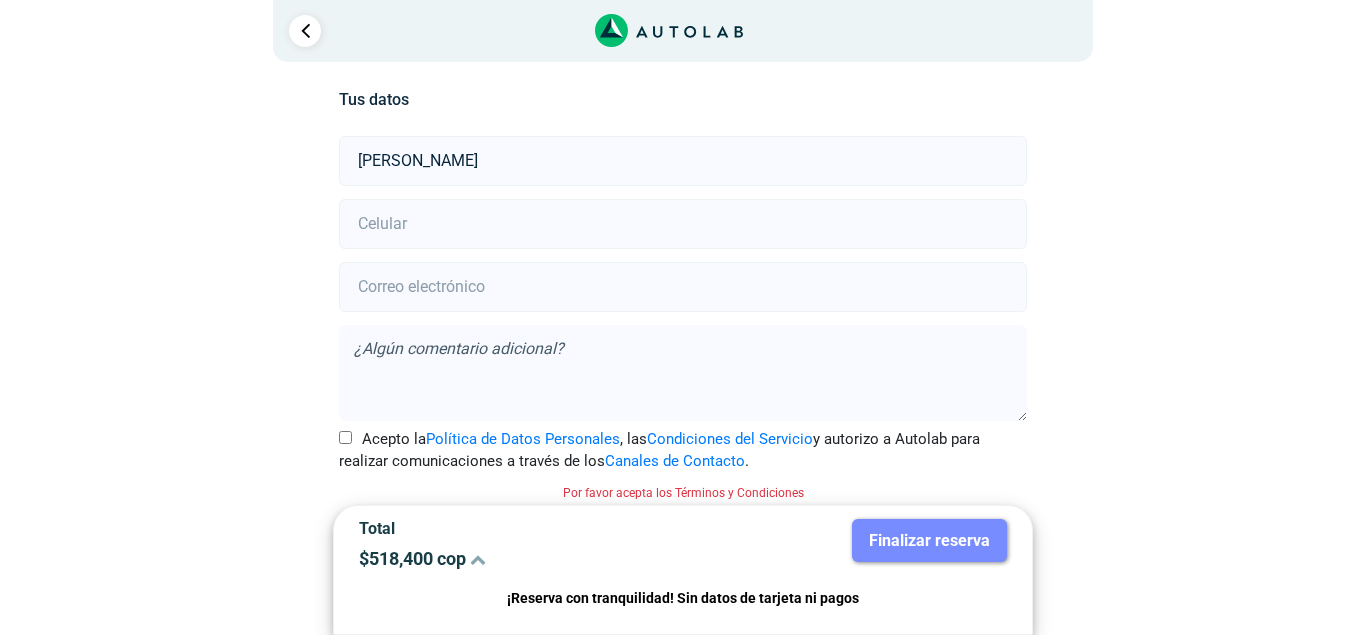 click at bounding box center [682, 224] 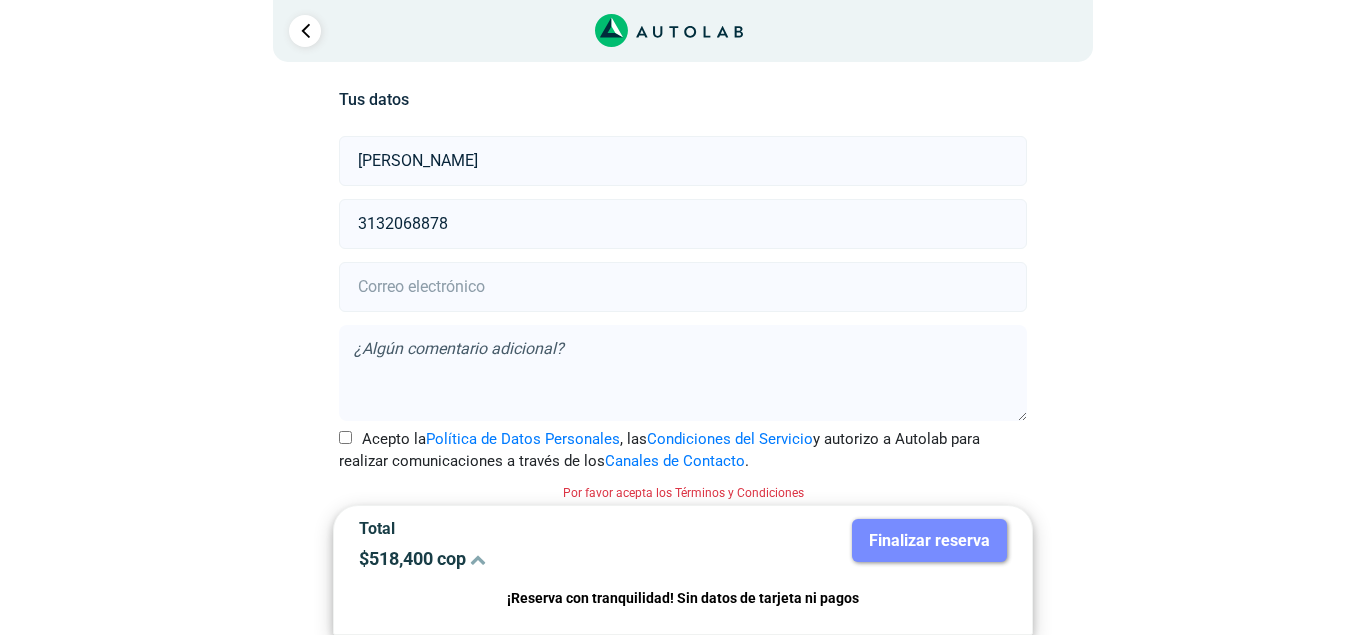type on "3132068878" 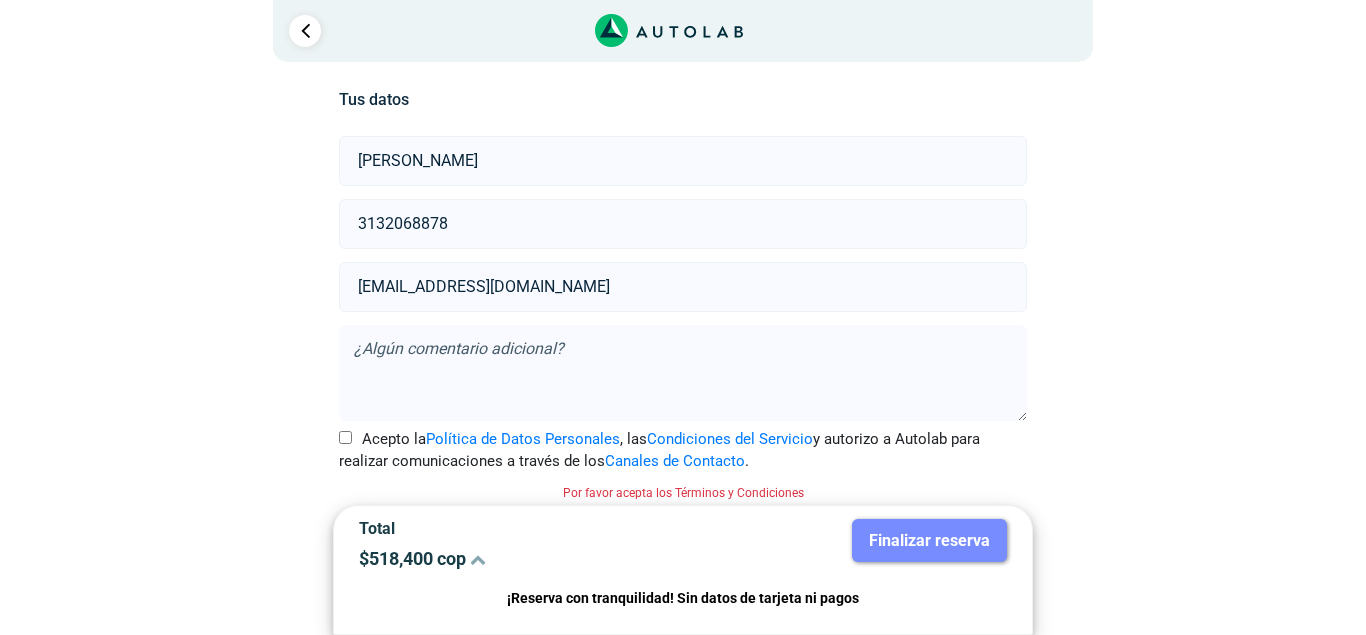type on "[EMAIL_ADDRESS][DOMAIN_NAME]" 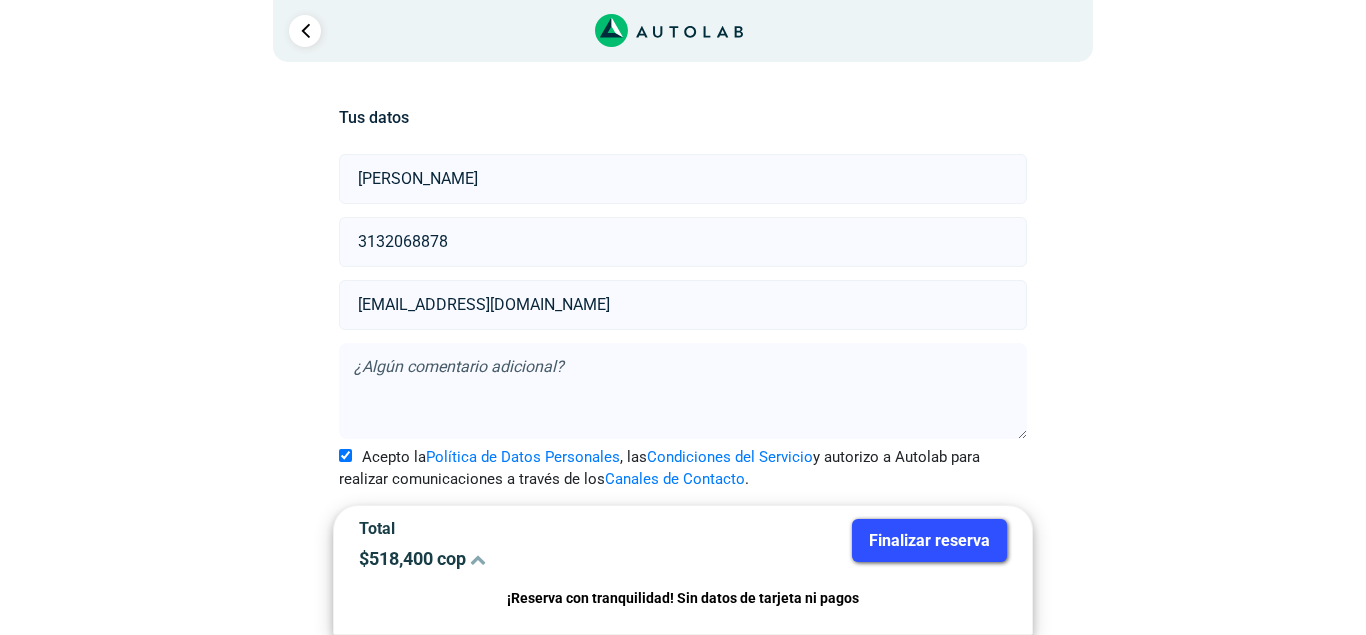 scroll, scrollTop: 422, scrollLeft: 0, axis: vertical 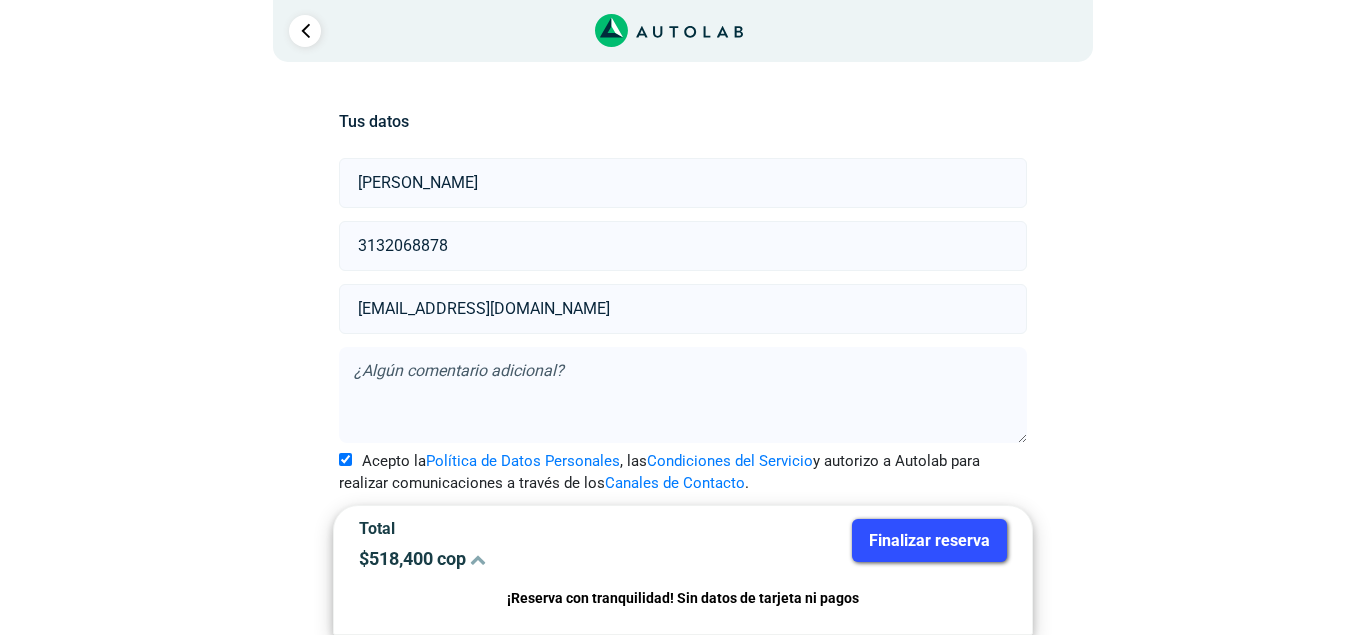 click on "Finalizar reserva" at bounding box center [929, 540] 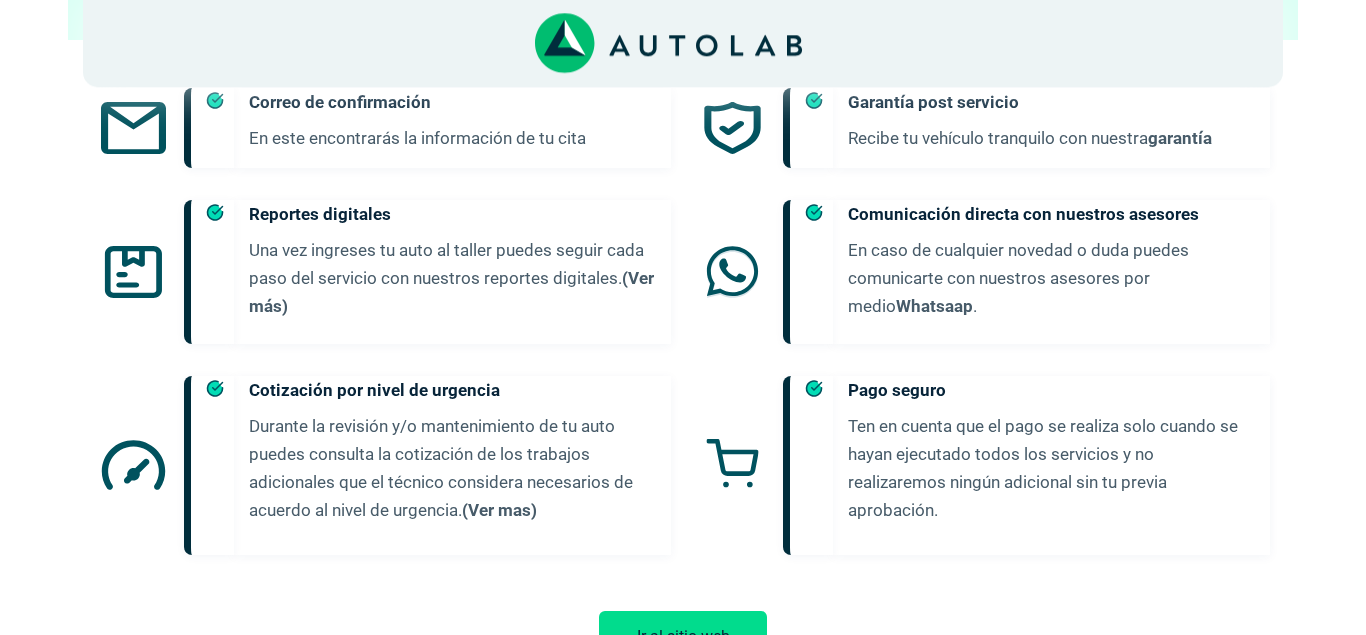scroll, scrollTop: 1264, scrollLeft: 0, axis: vertical 